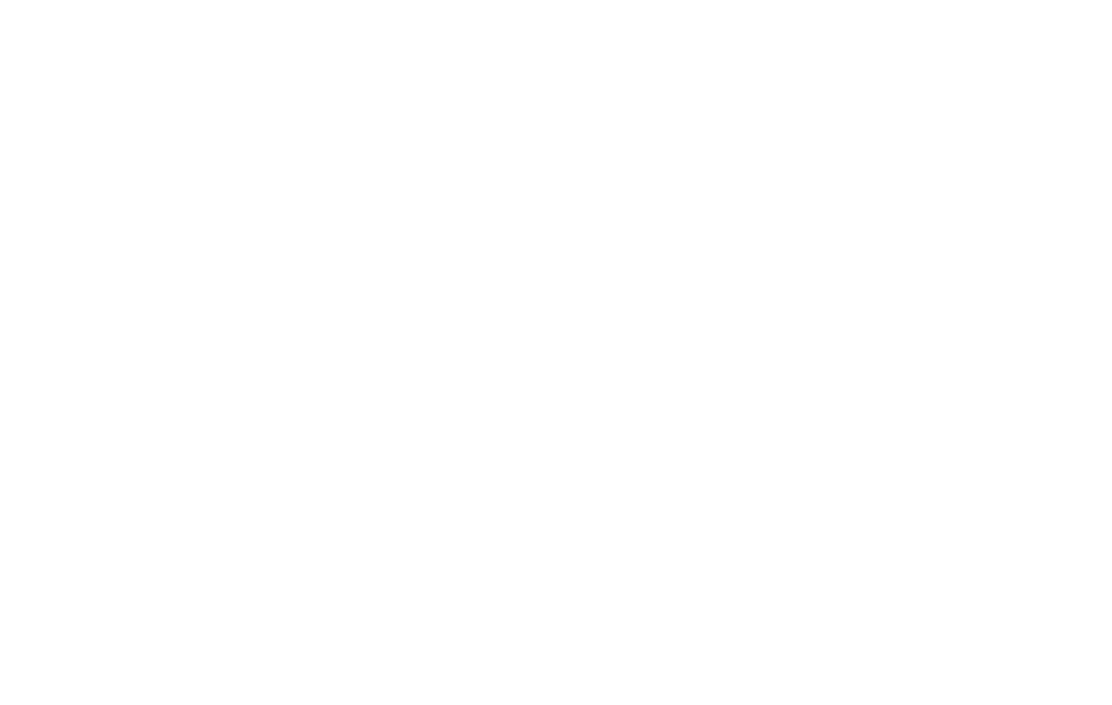 scroll, scrollTop: 0, scrollLeft: 0, axis: both 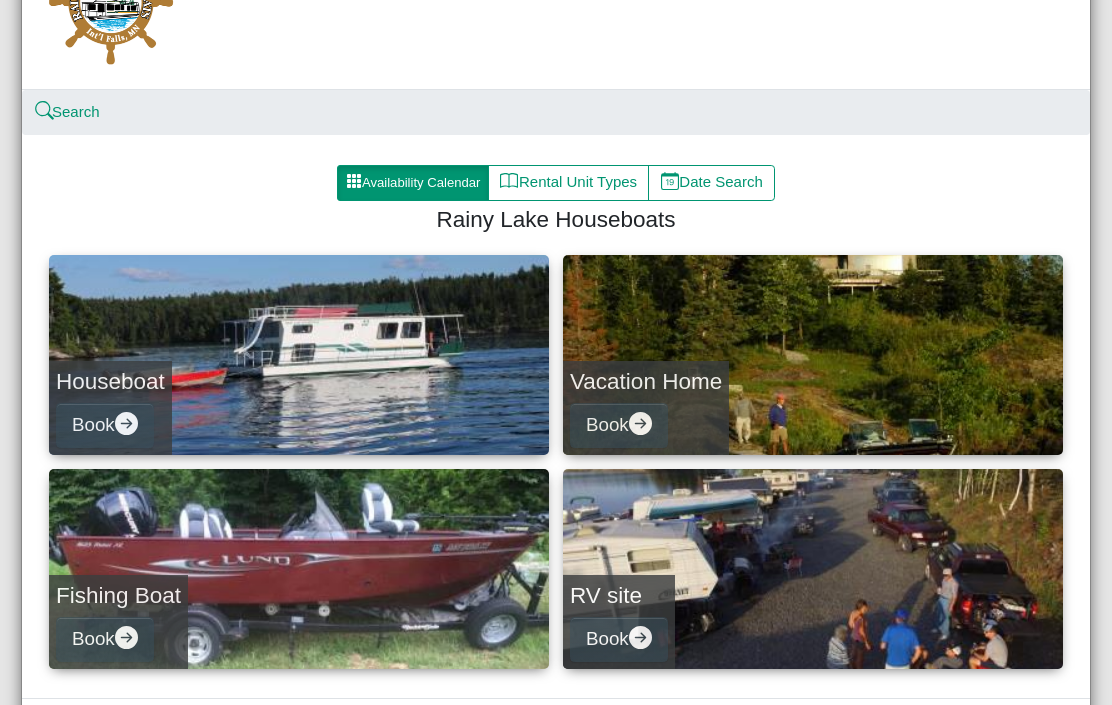 click on "Date Search" at bounding box center [711, 183] 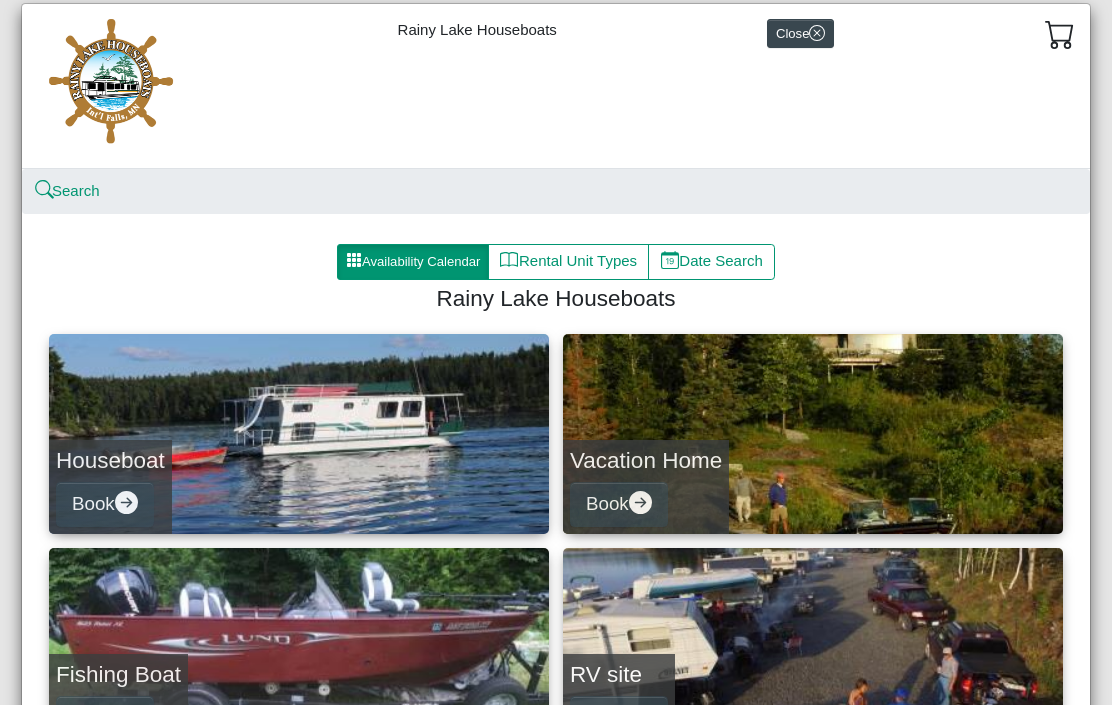 select on "*" 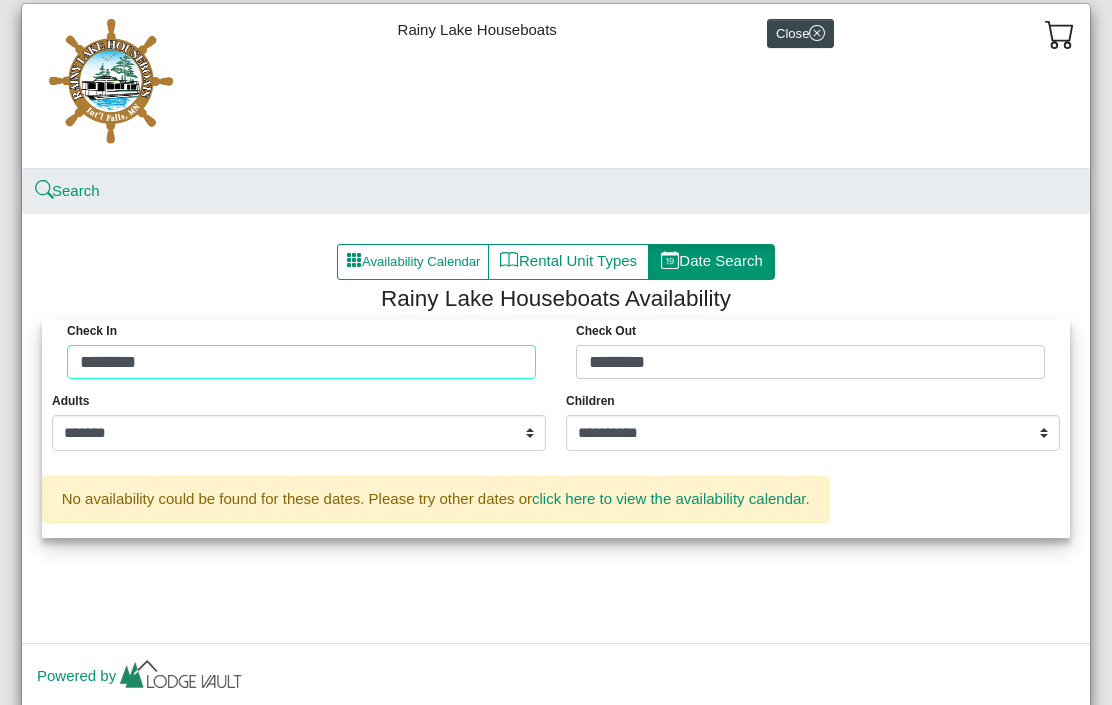 click on "Check in ******** Check Out ********" at bounding box center (556, 354) 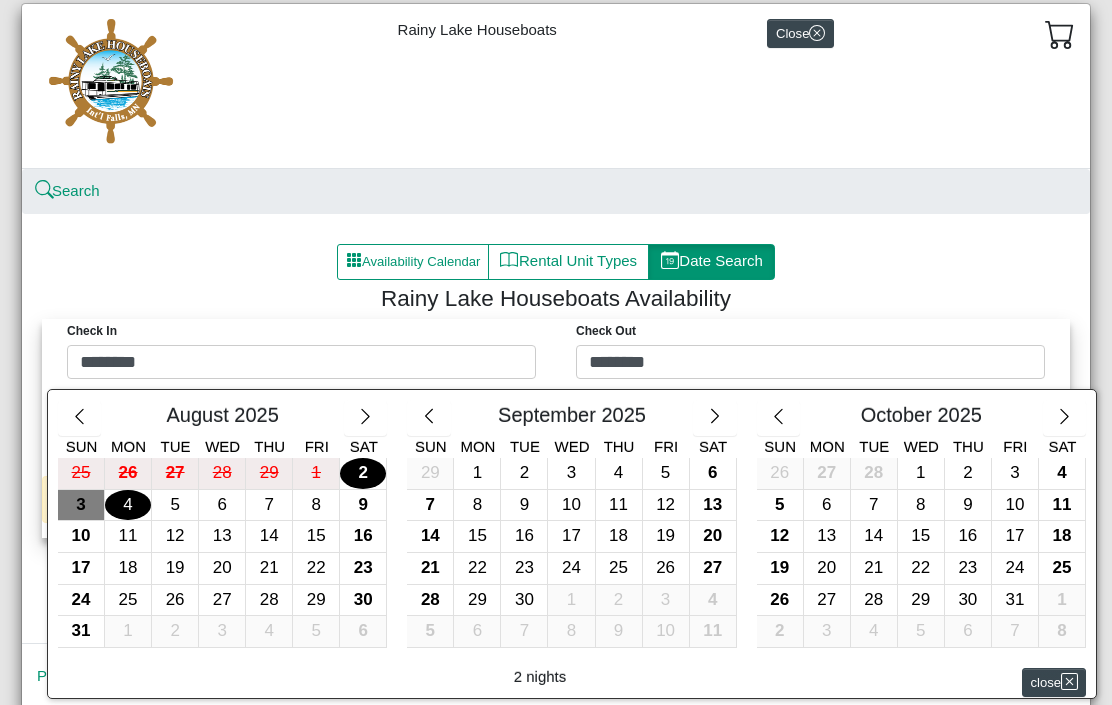 click on "15" at bounding box center [477, 536] 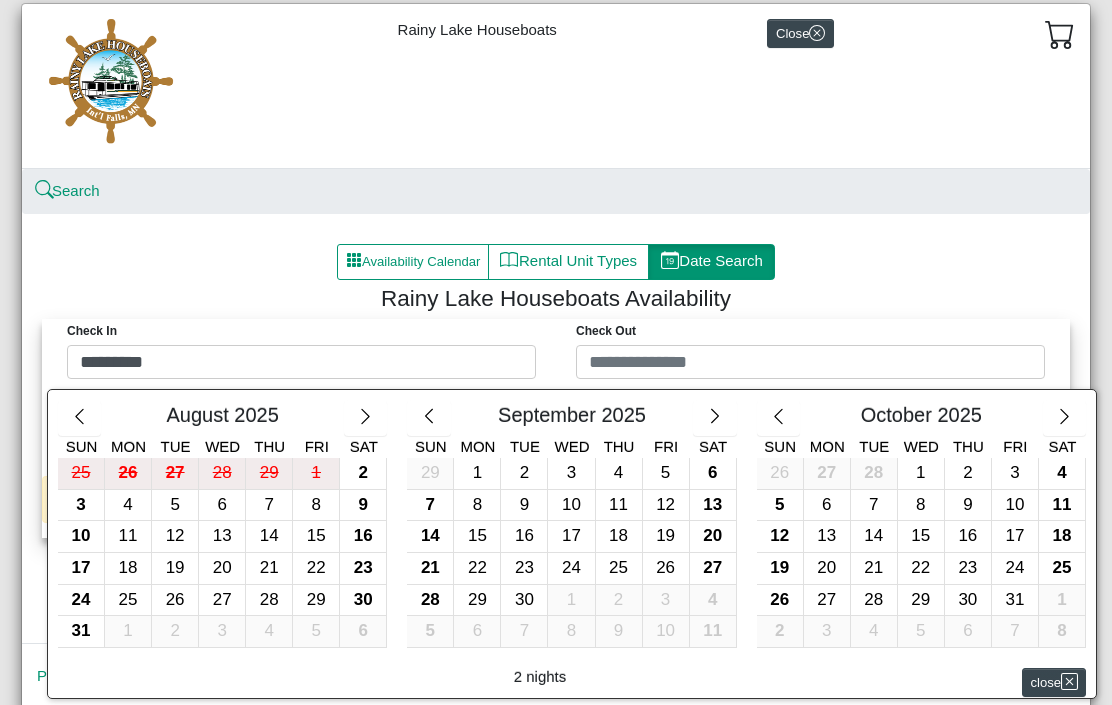 click on "17" at bounding box center (571, 536) 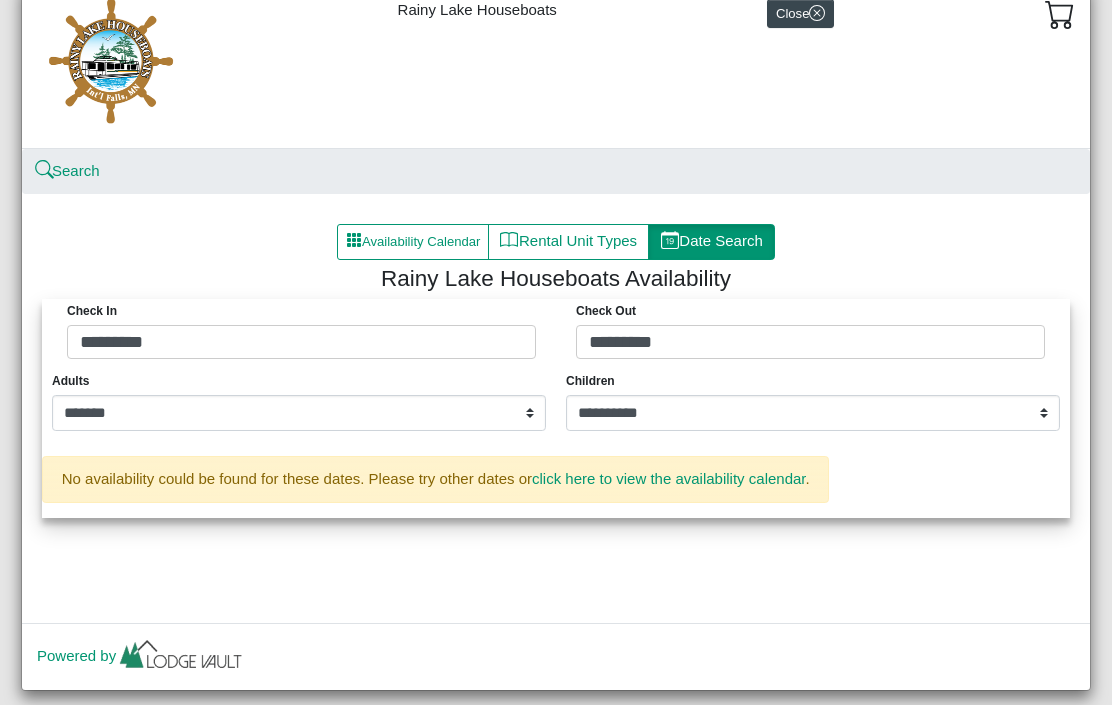scroll, scrollTop: 74, scrollLeft: 0, axis: vertical 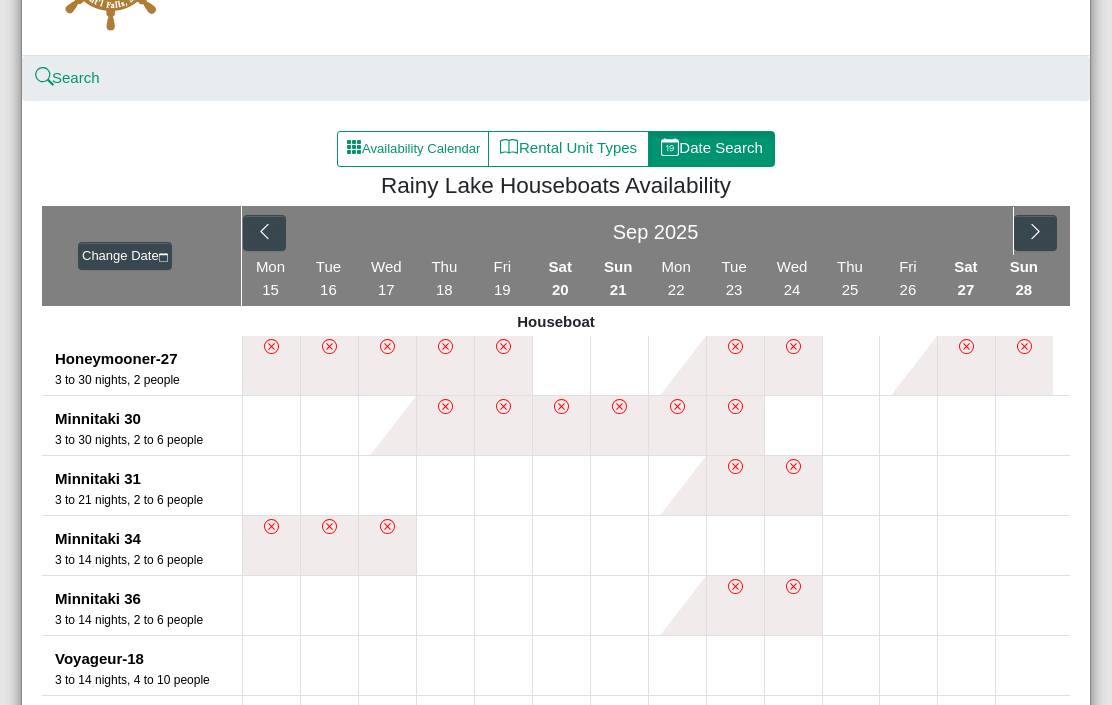 click 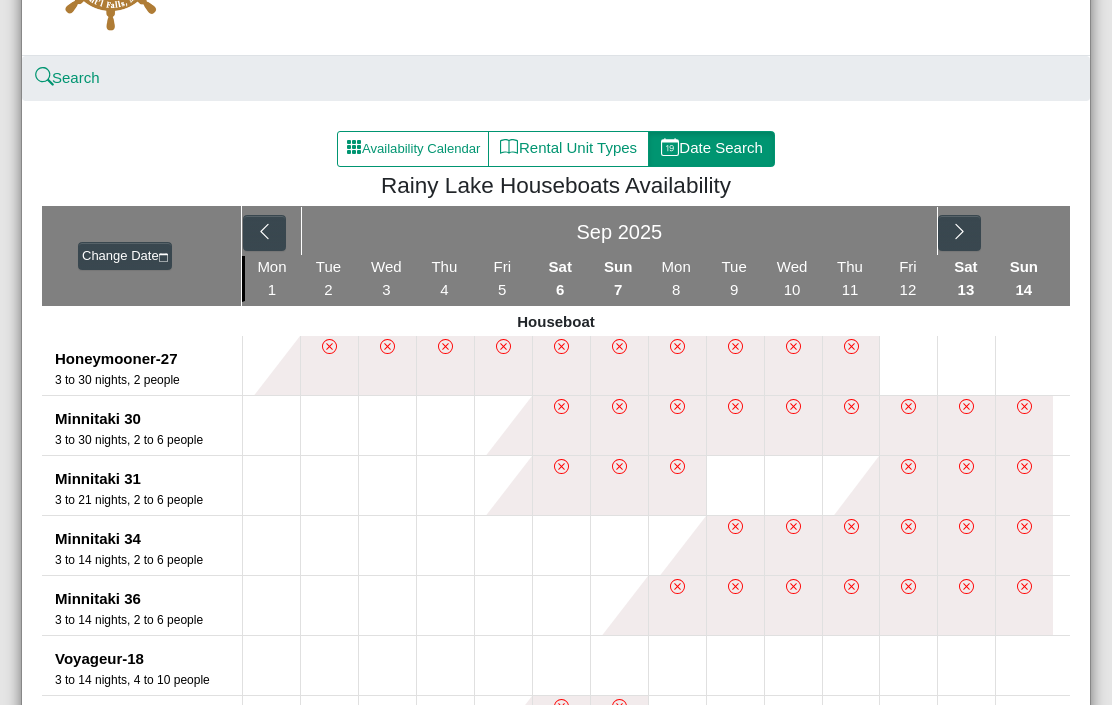 click at bounding box center [959, 233] 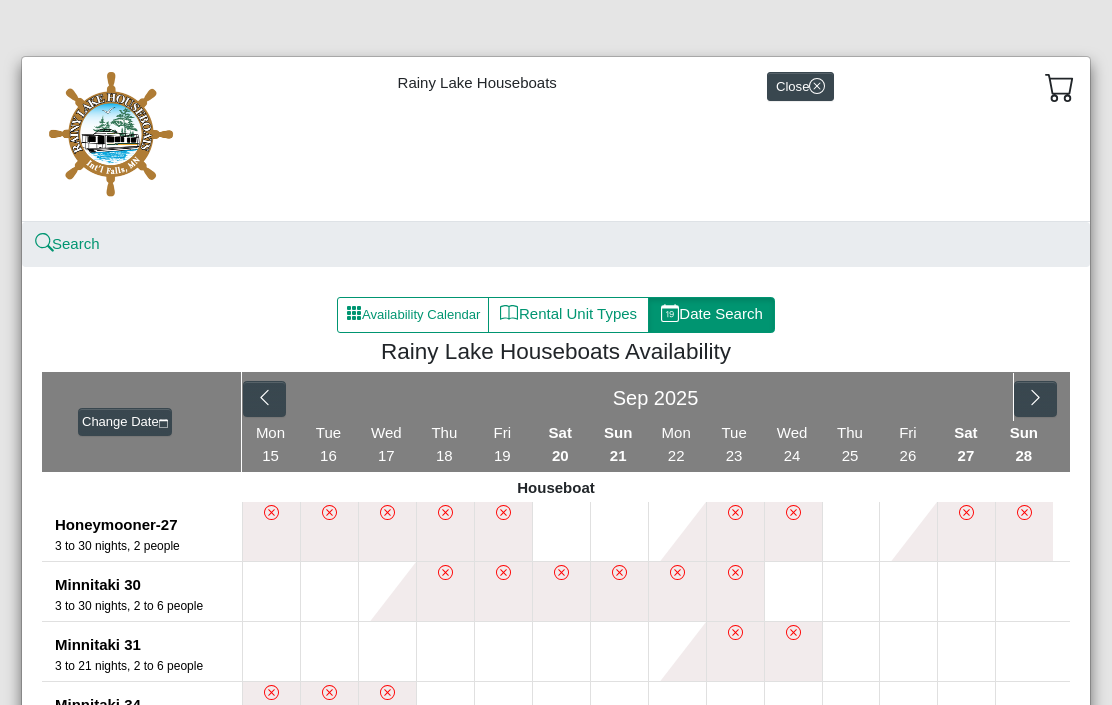 scroll, scrollTop: 0, scrollLeft: 0, axis: both 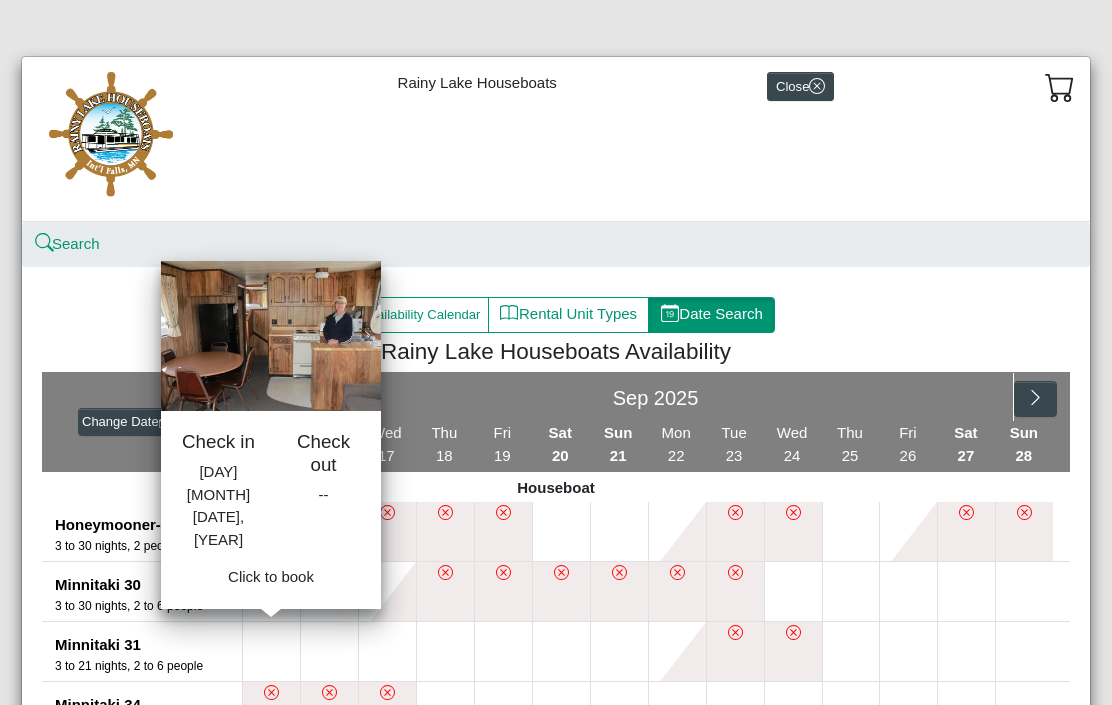 click at bounding box center [271, 591] 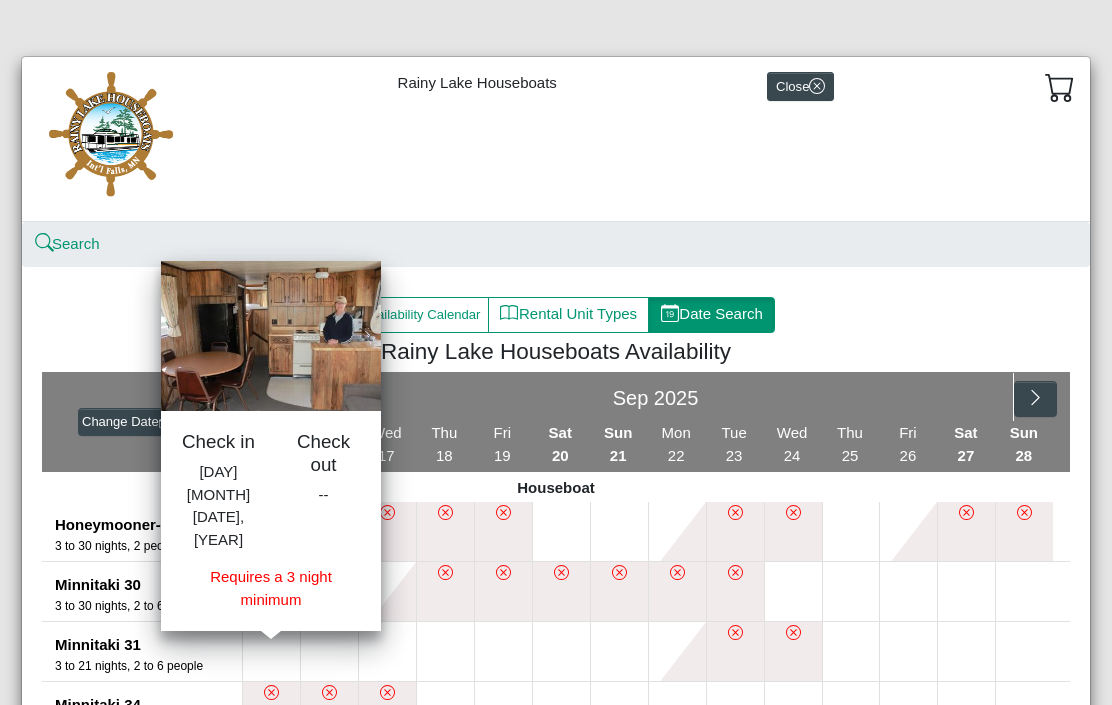 click at bounding box center [329, 591] 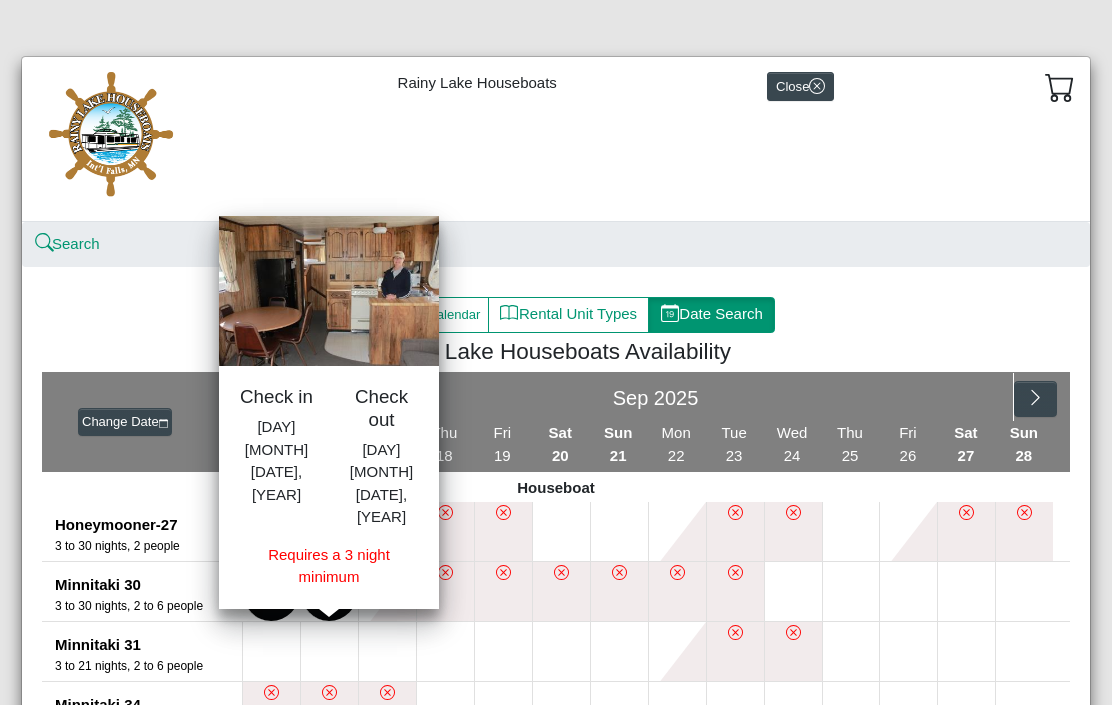 click at bounding box center (387, 591) 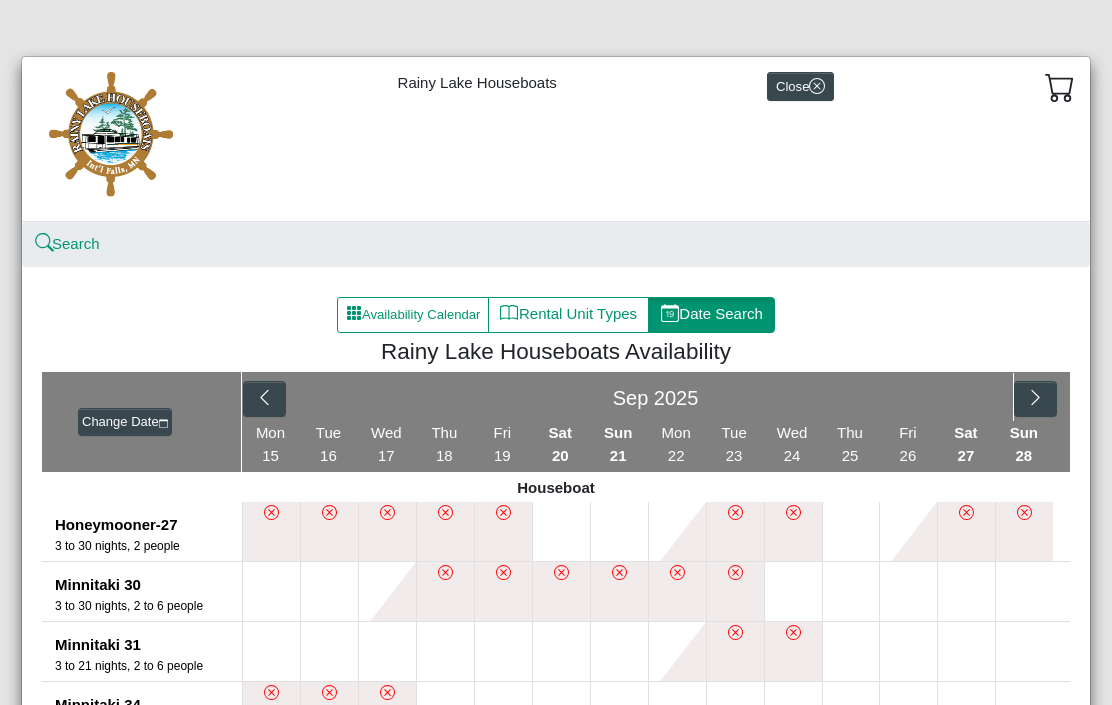 click at bounding box center [329, 591] 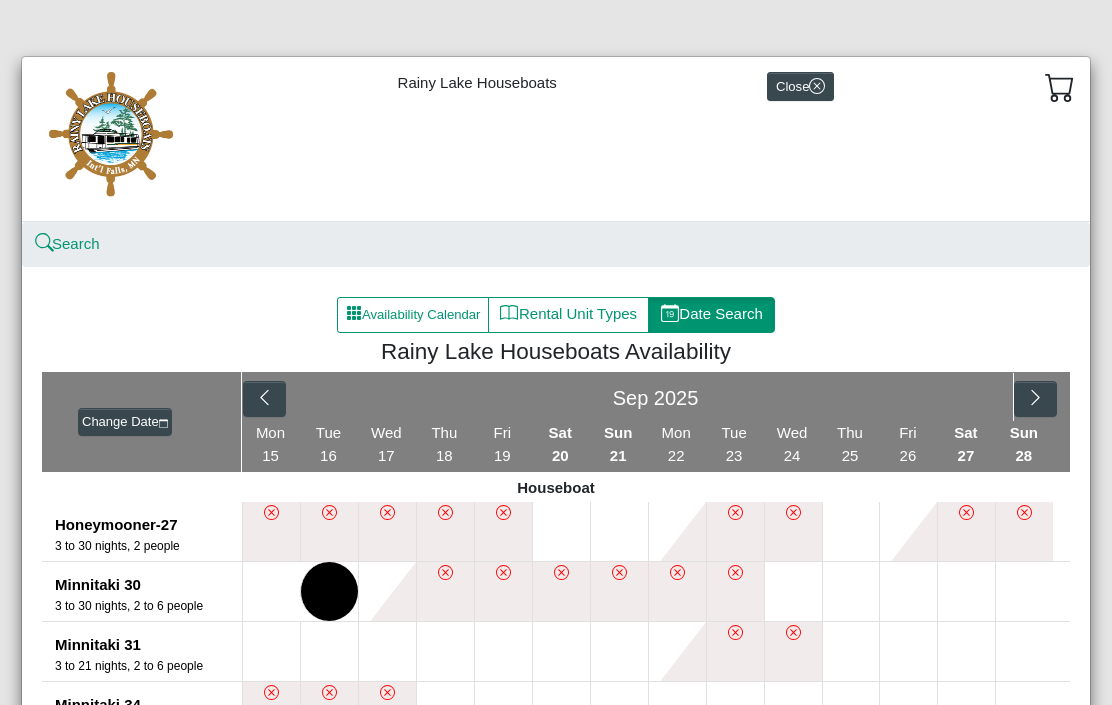 click at bounding box center [387, 591] 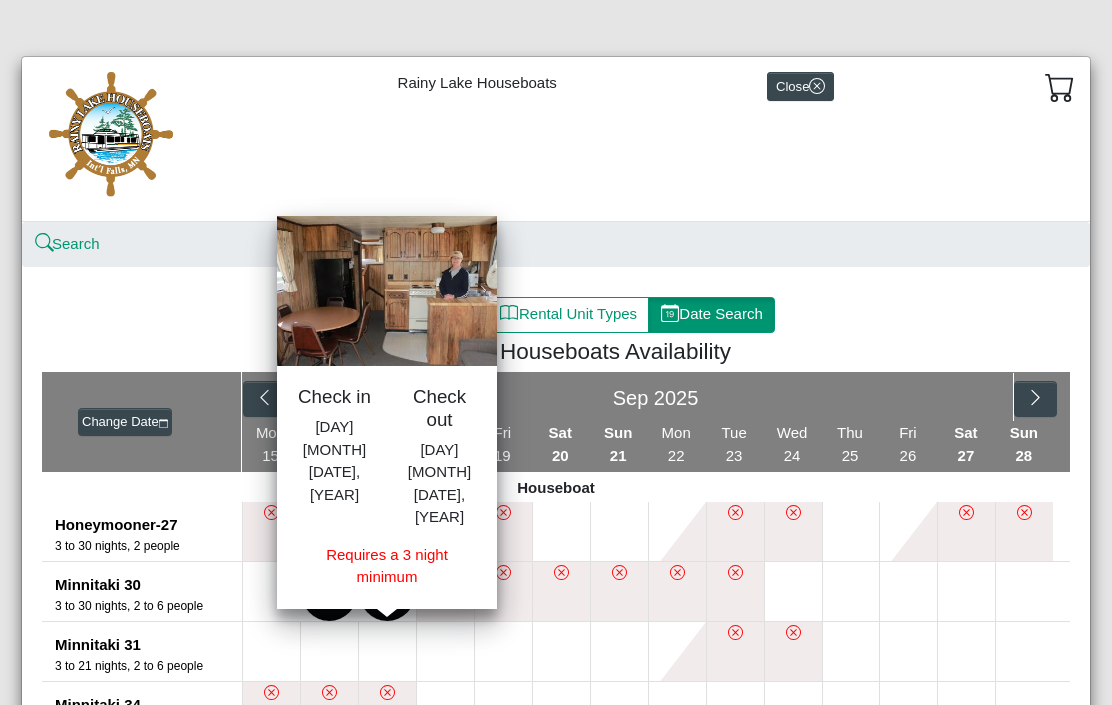 click at bounding box center [271, 591] 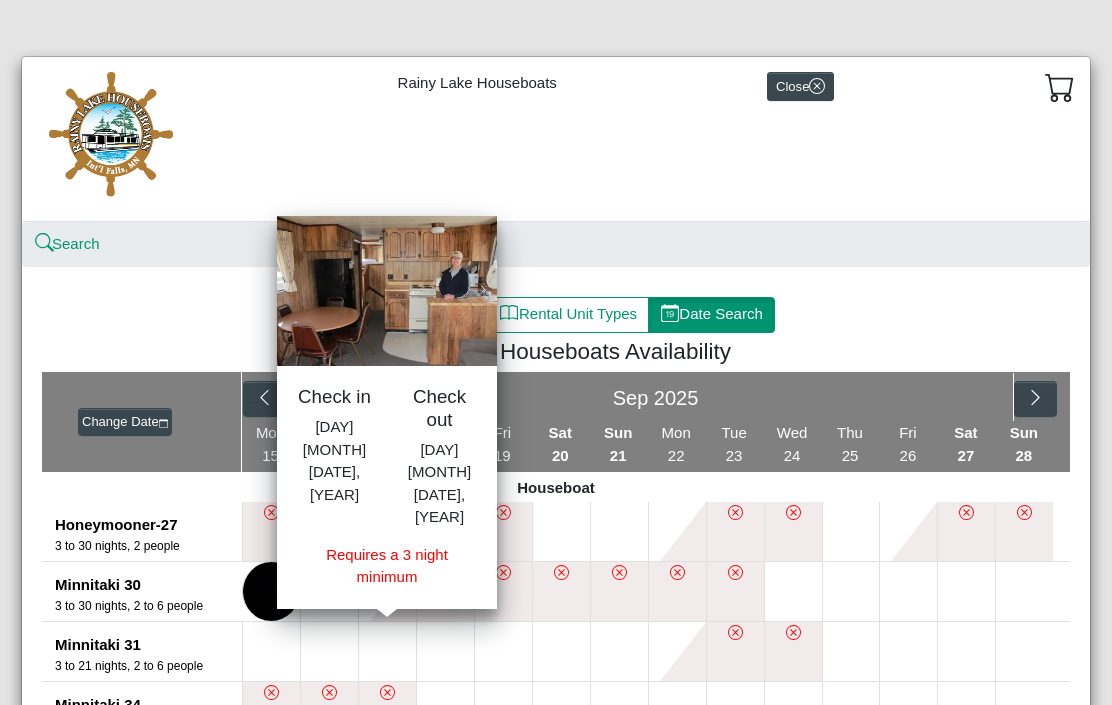 click at bounding box center (387, 591) 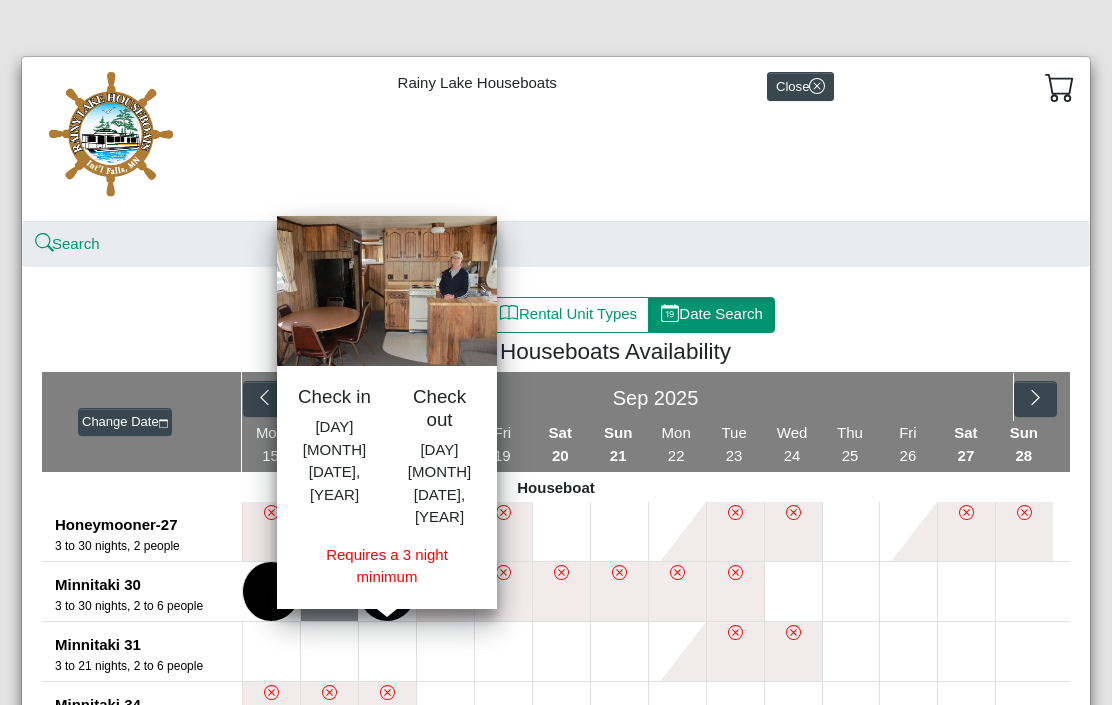 click 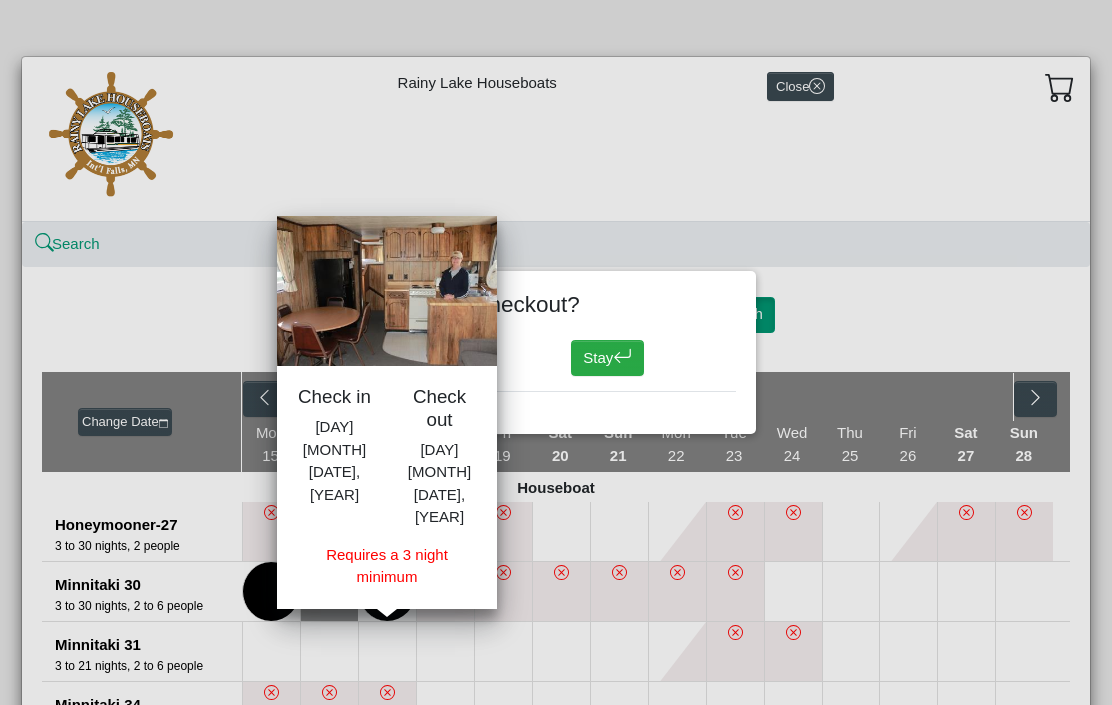 click on "Close the checkout?  Close   Stay" at bounding box center (556, 352) 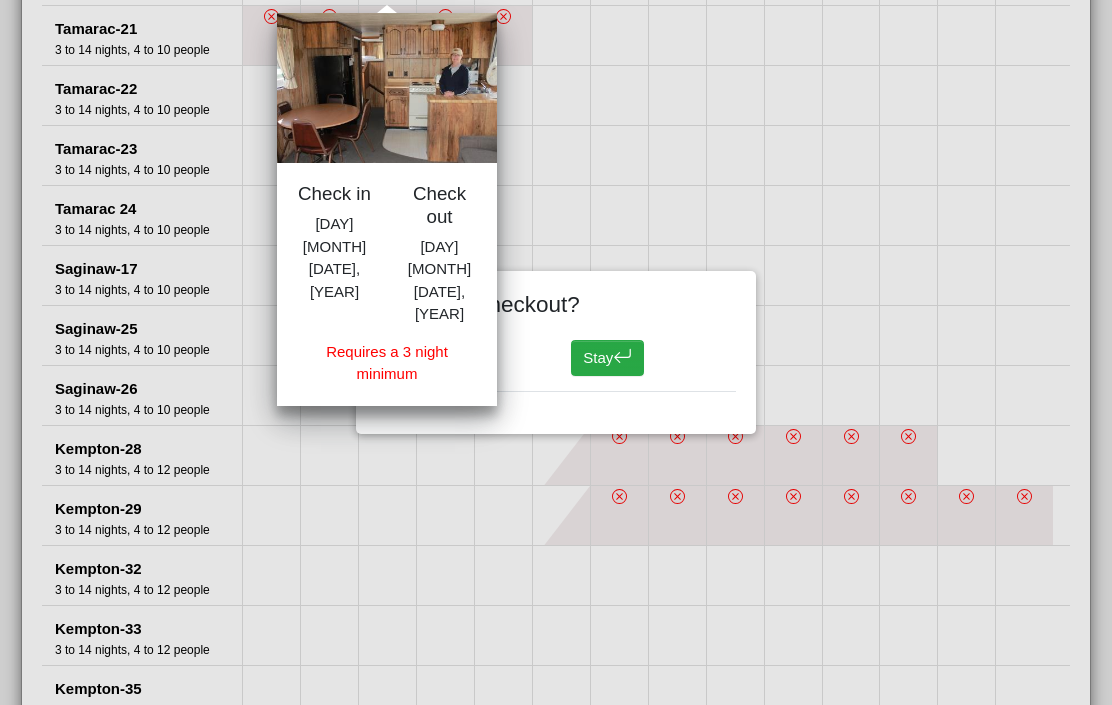 scroll, scrollTop: 942, scrollLeft: 0, axis: vertical 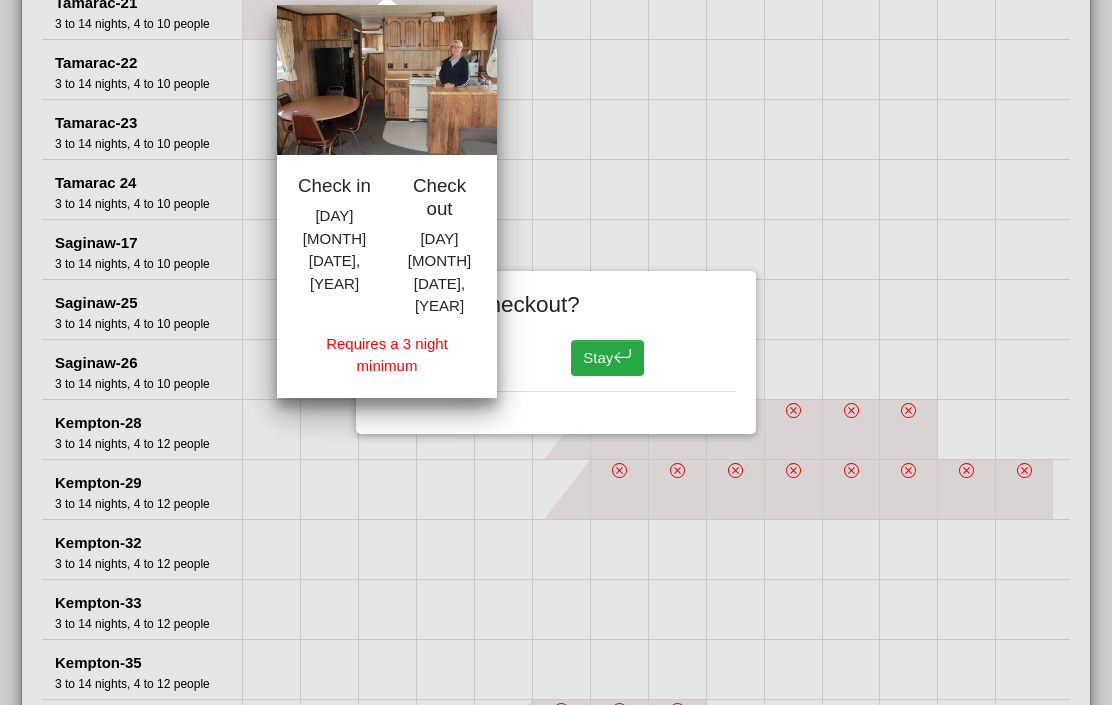 click on "Close" at bounding box center [447, 358] 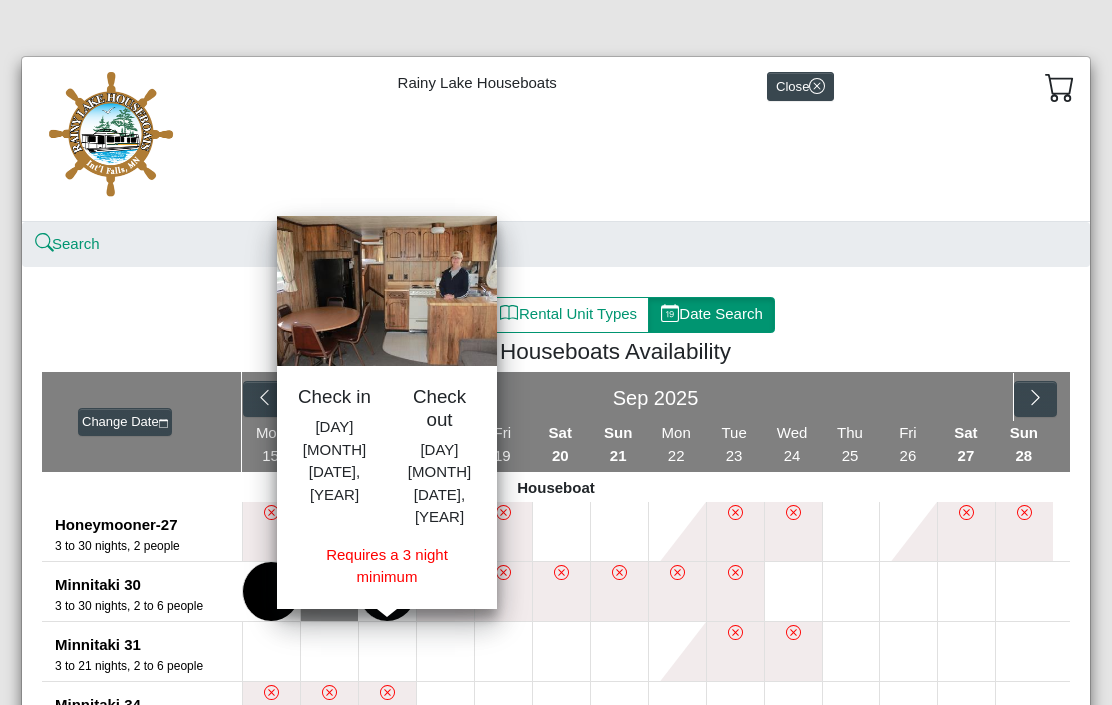scroll, scrollTop: 0, scrollLeft: 0, axis: both 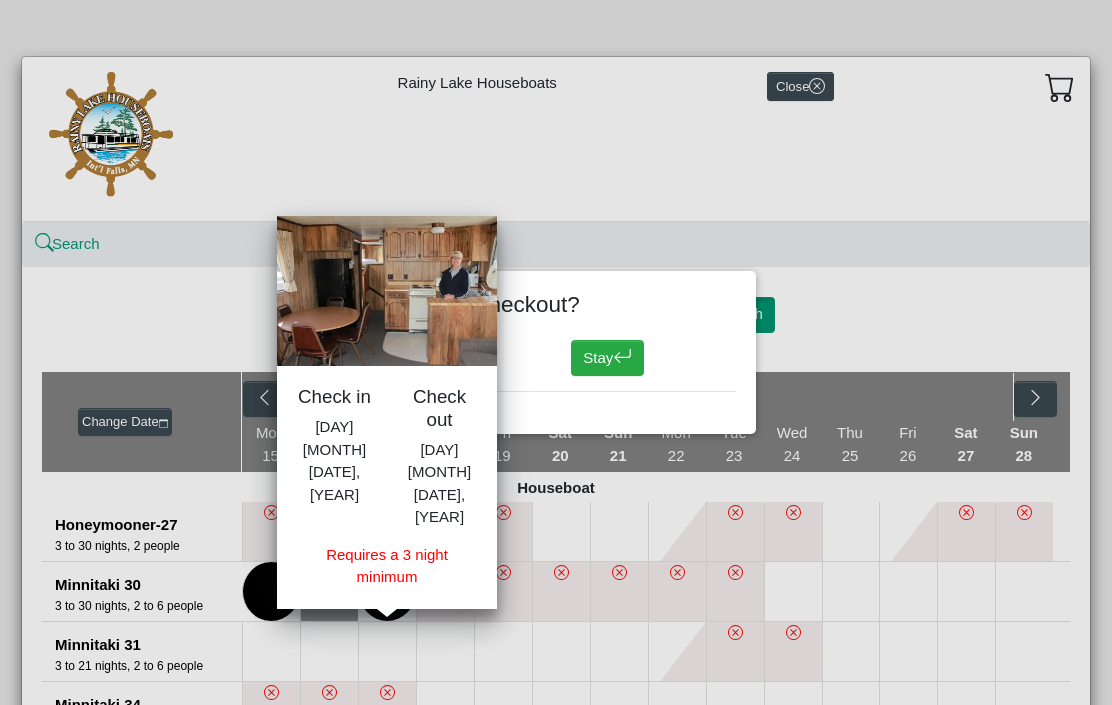 click on "Check in  [DAY] [MONTH] [DATE], [YEAR]  Check out  [DAY] [MONTH] [DATE], [YEAR] Requires a 3 night minimum" at bounding box center (387, 487) 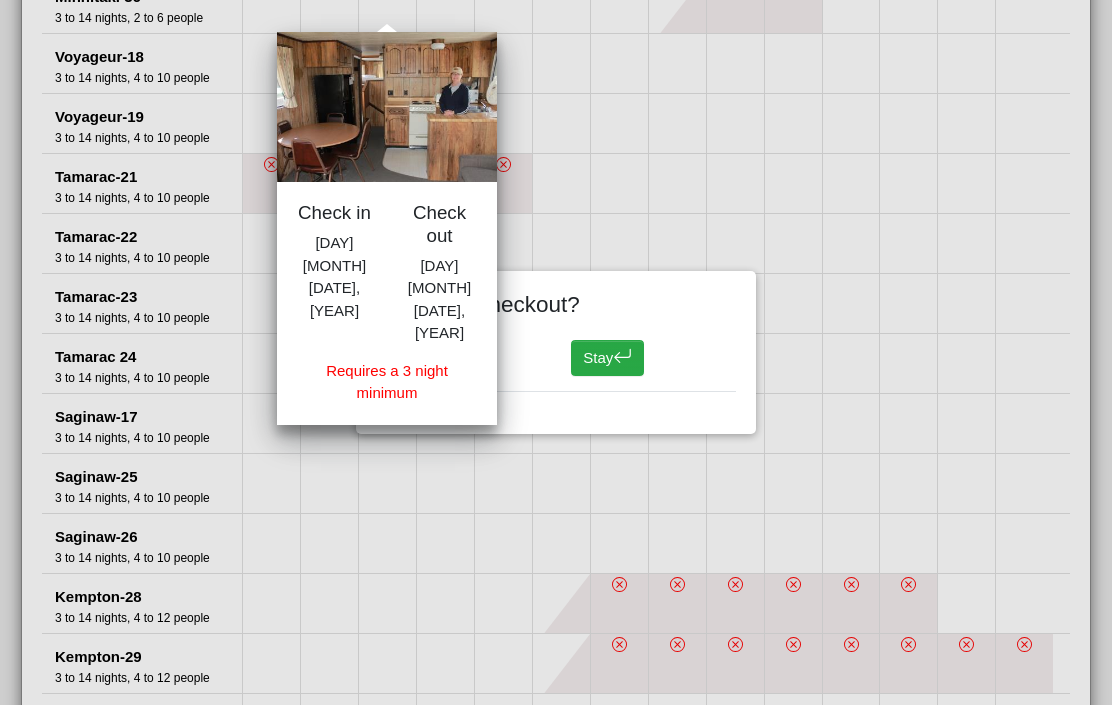 scroll, scrollTop: 796, scrollLeft: 0, axis: vertical 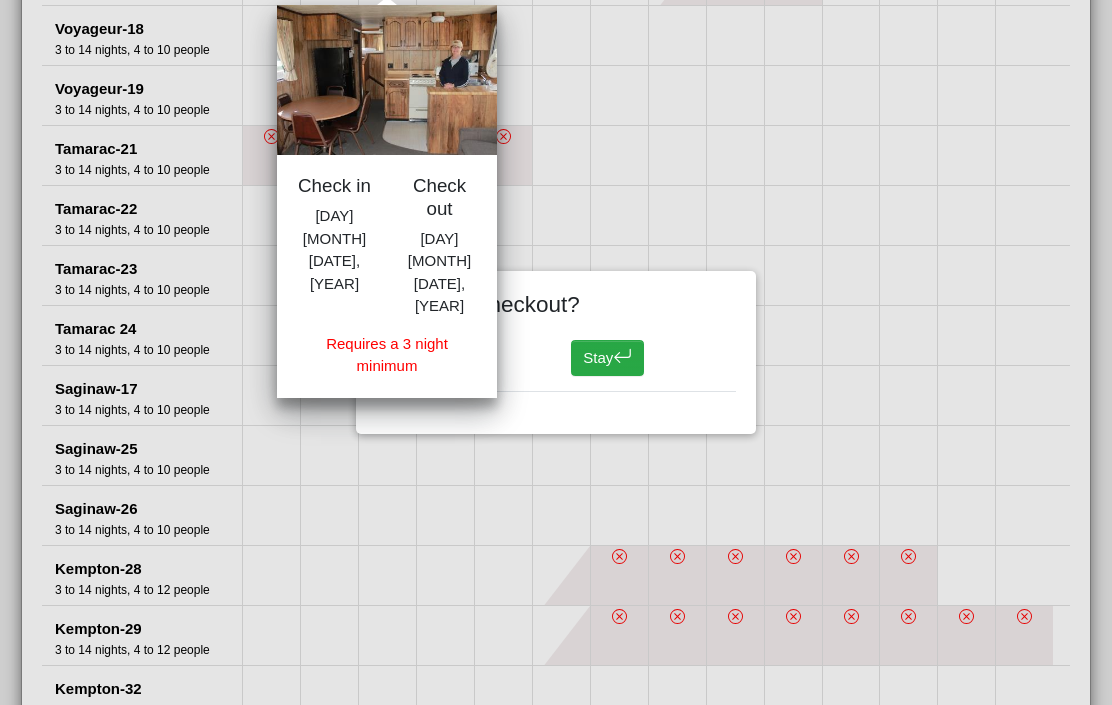 click on "Close" at bounding box center [447, 358] 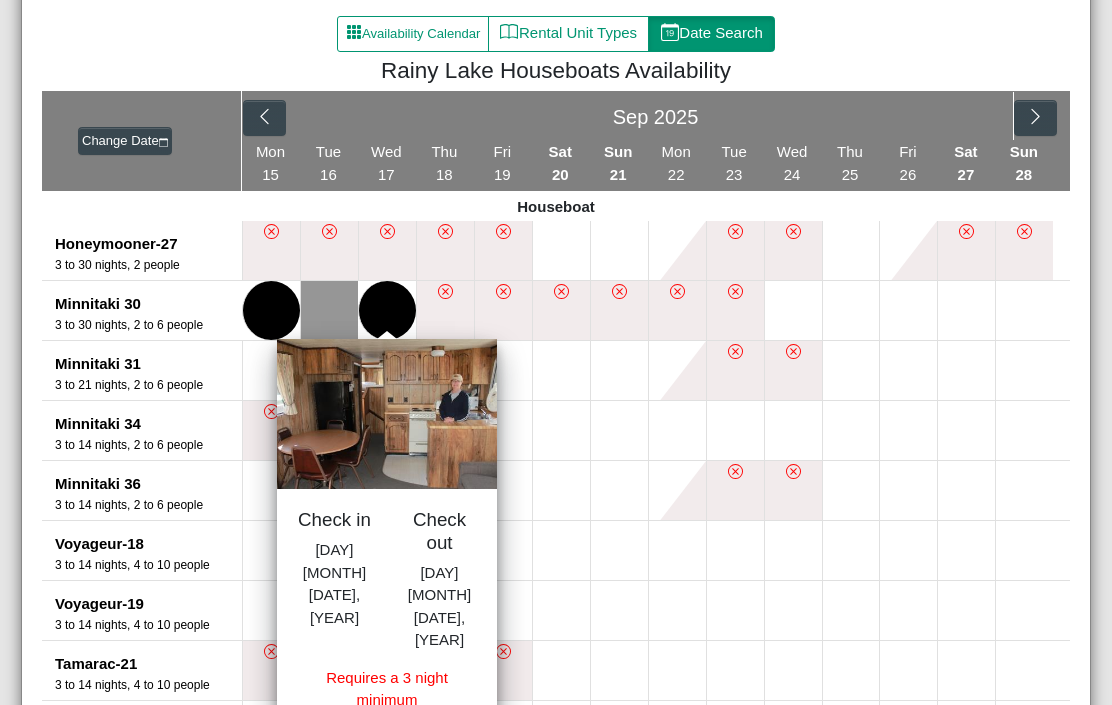 scroll, scrollTop: 280, scrollLeft: 0, axis: vertical 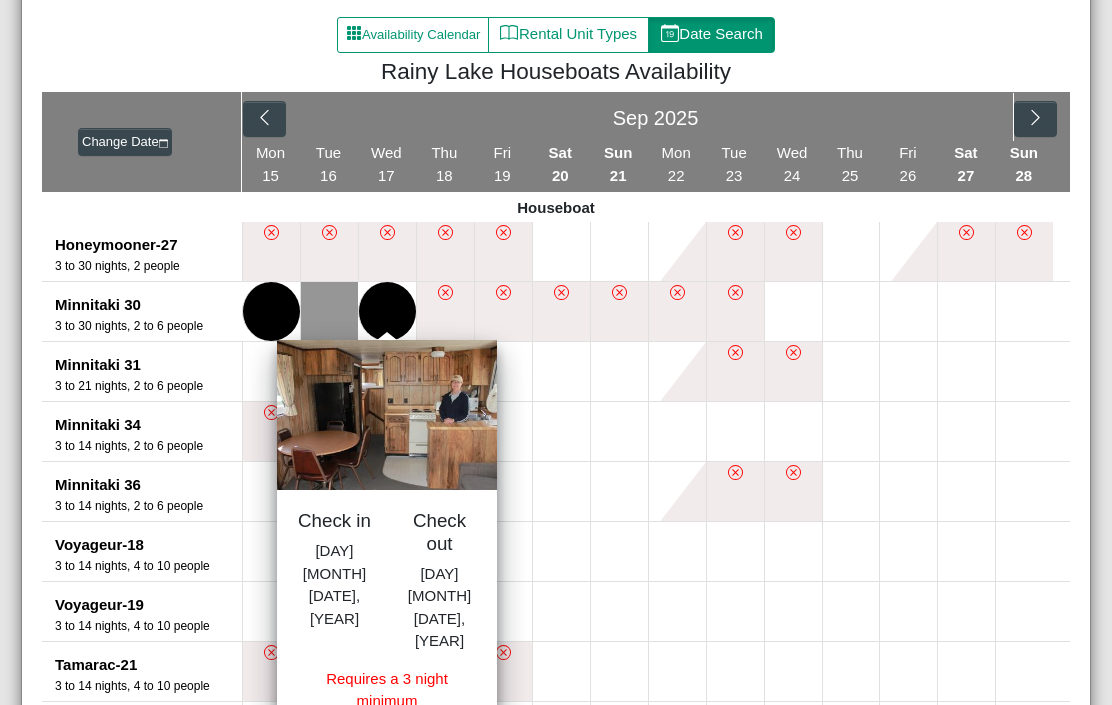 click at bounding box center [503, 251] 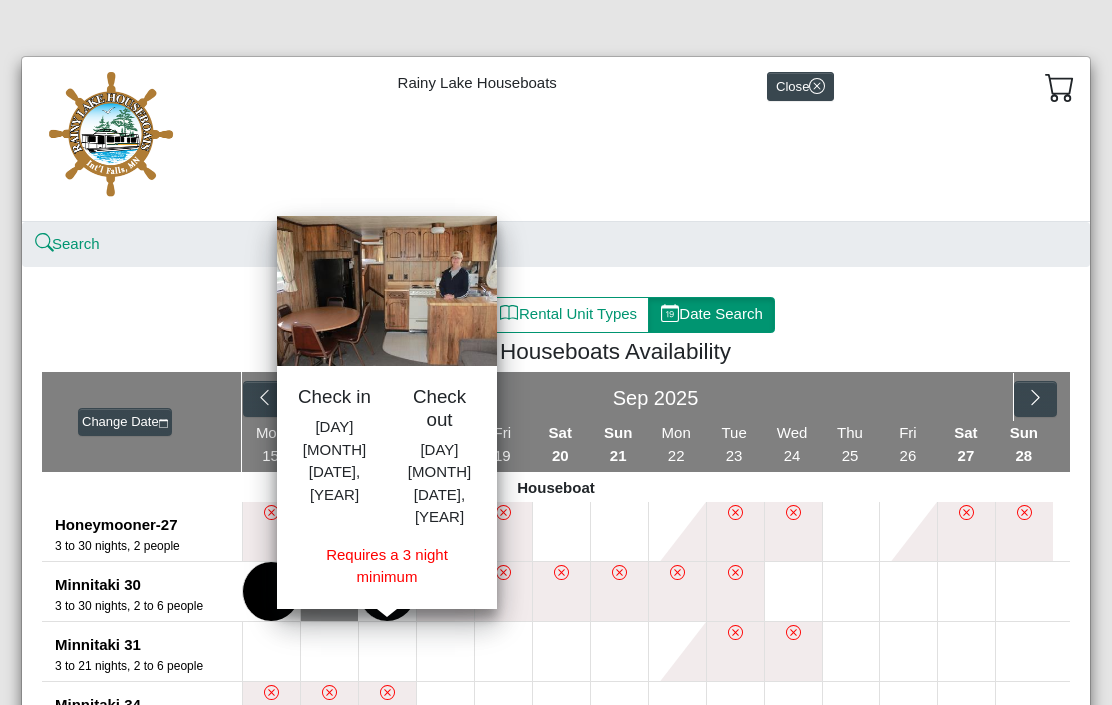 scroll, scrollTop: 0, scrollLeft: 0, axis: both 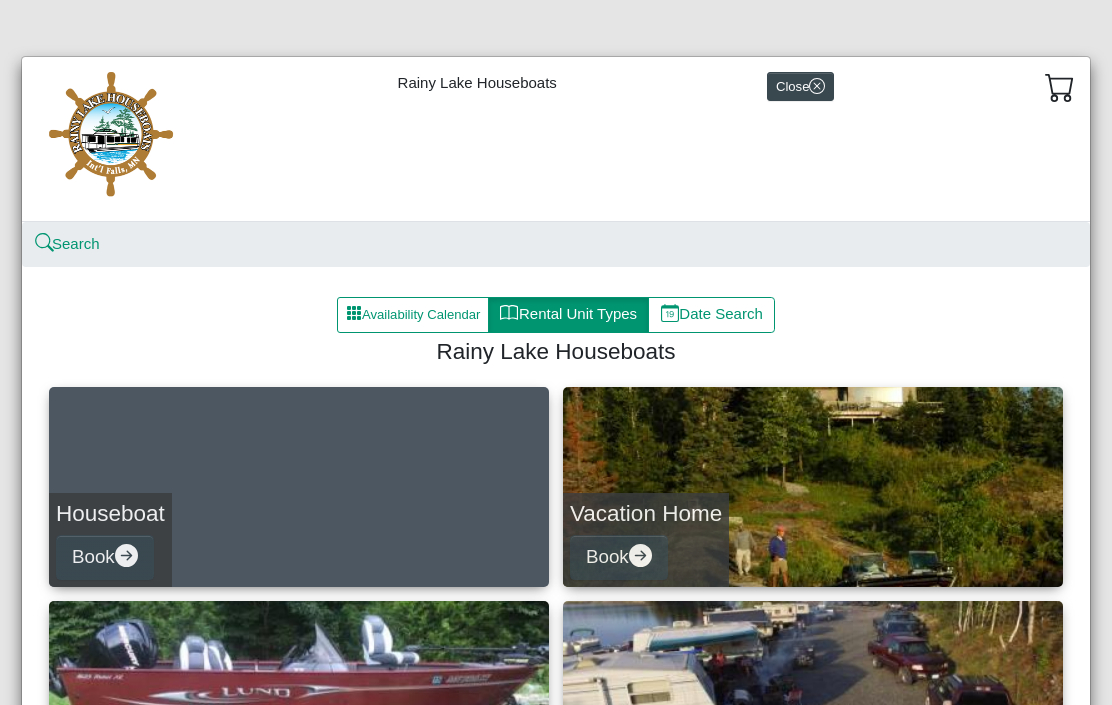 click on "Vacation Home  Book" at bounding box center [813, 487] 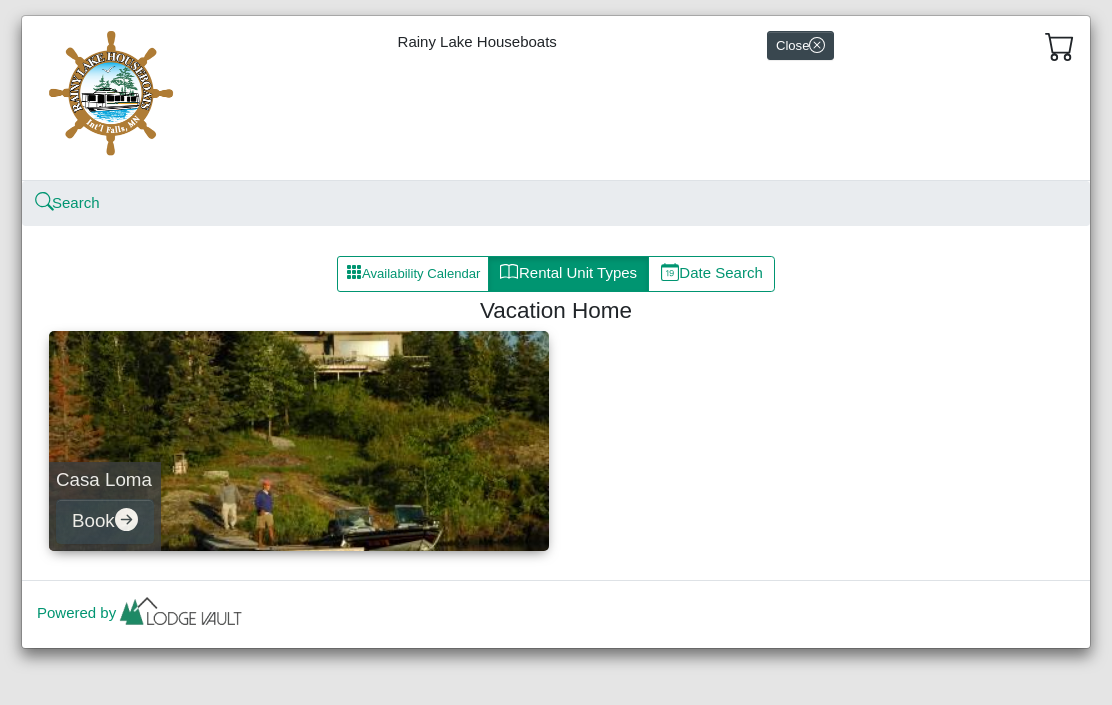 scroll, scrollTop: 40, scrollLeft: 0, axis: vertical 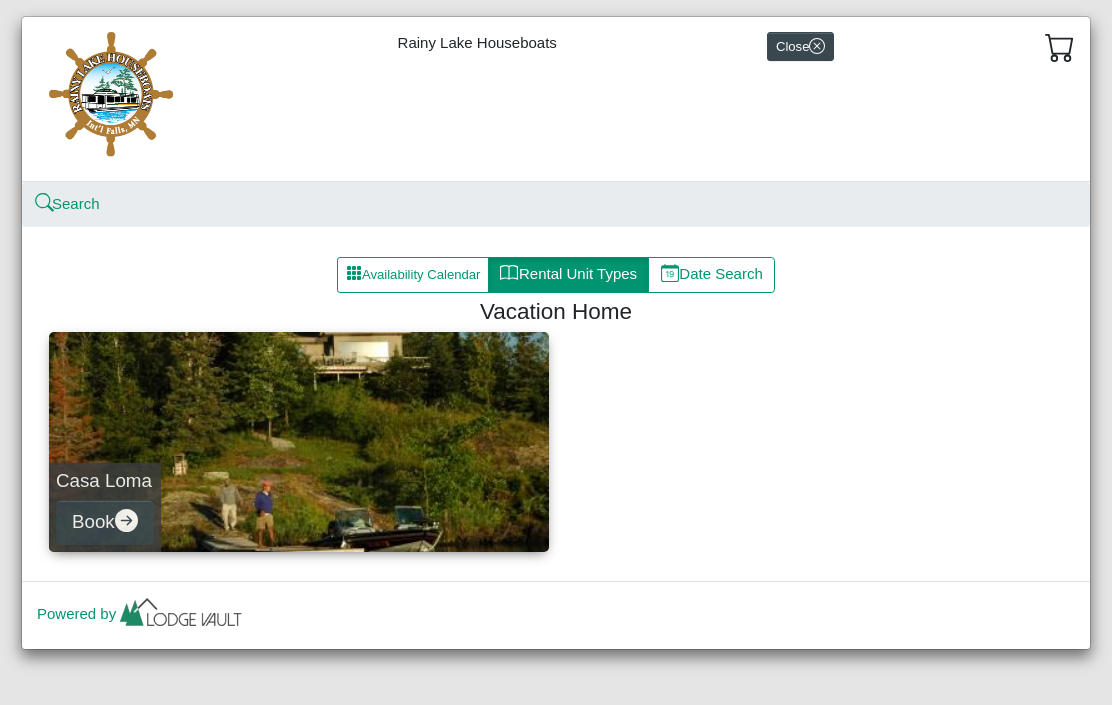 click on "Powered by" at bounding box center (556, 615) 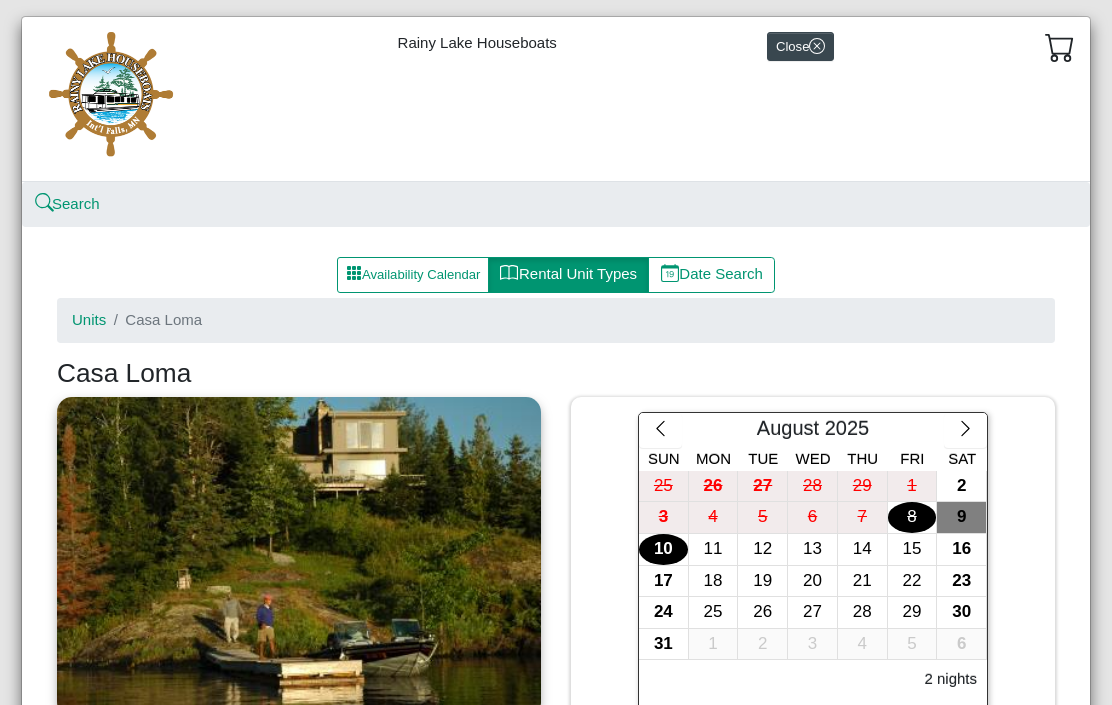 click 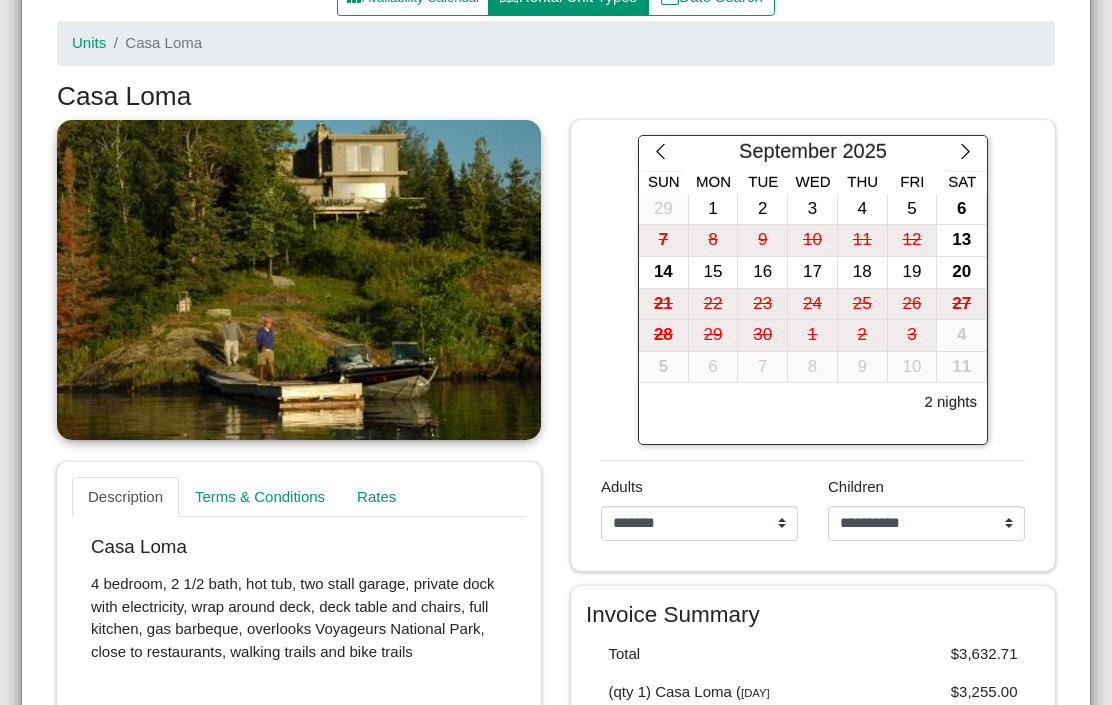 scroll, scrollTop: 322, scrollLeft: 0, axis: vertical 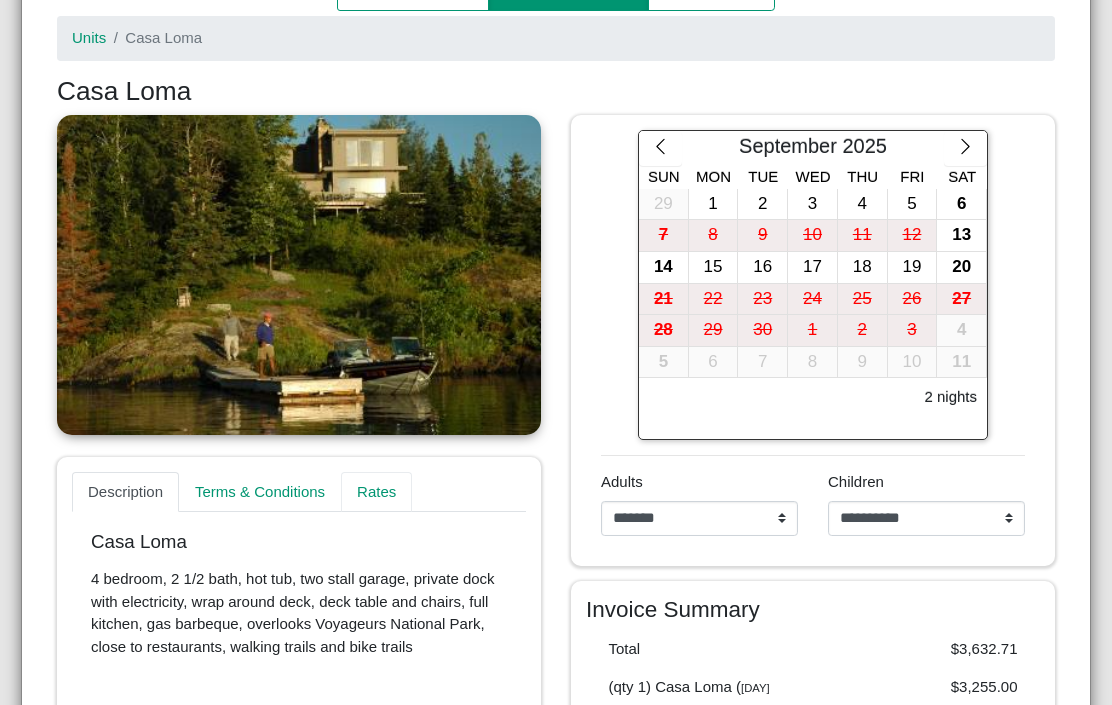 click on "Rates" at bounding box center [376, 492] 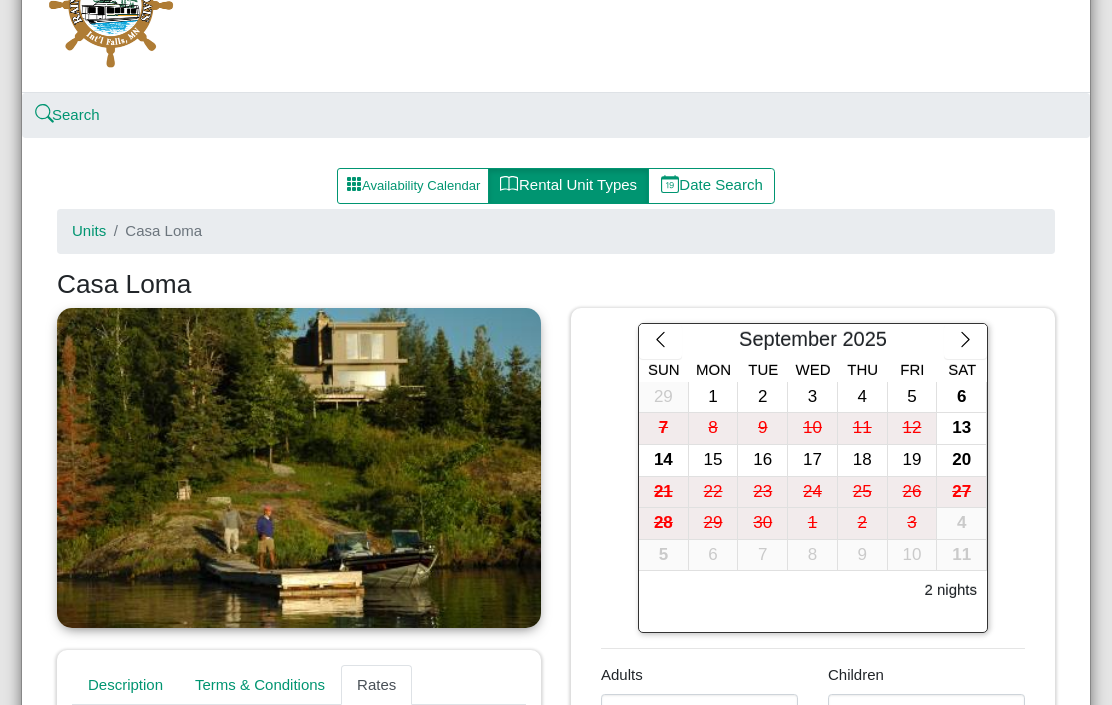 scroll, scrollTop: 124, scrollLeft: 0, axis: vertical 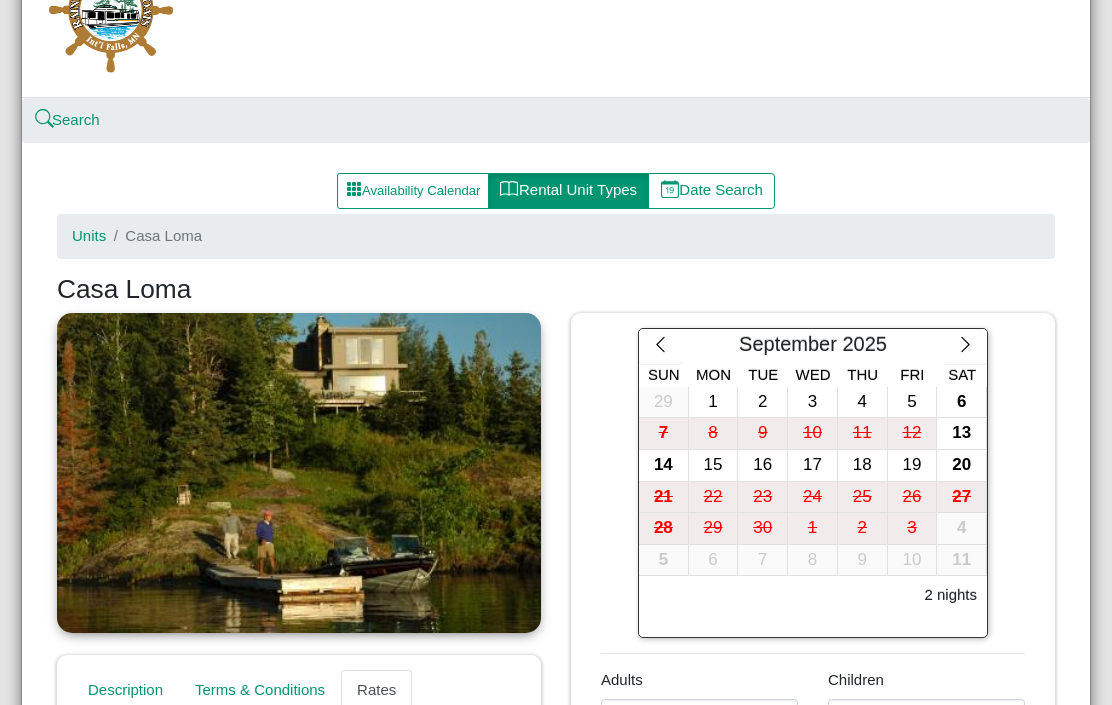 click on "15" at bounding box center [713, 465] 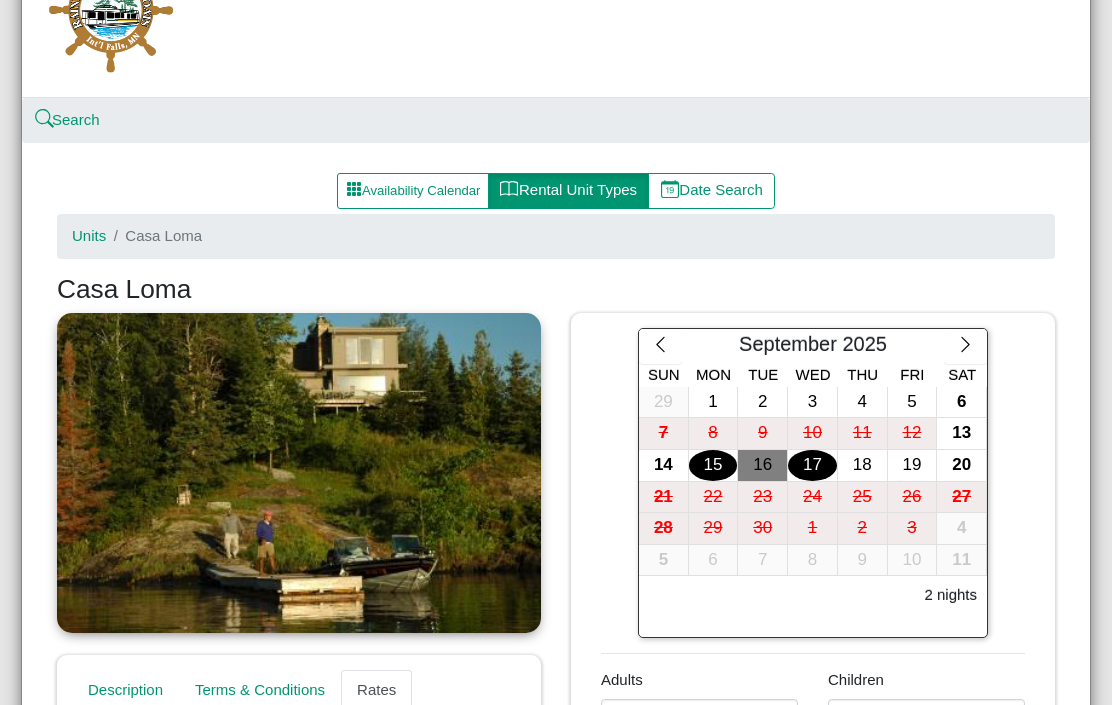 click on "17" at bounding box center [812, 465] 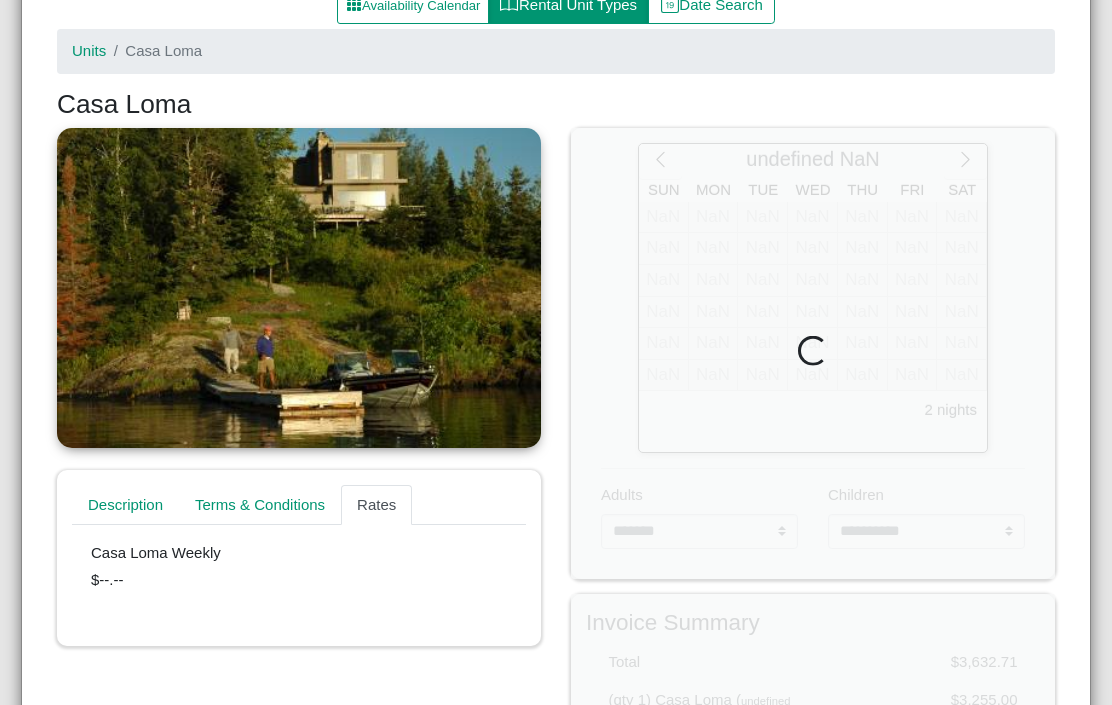 scroll, scrollTop: 361, scrollLeft: 0, axis: vertical 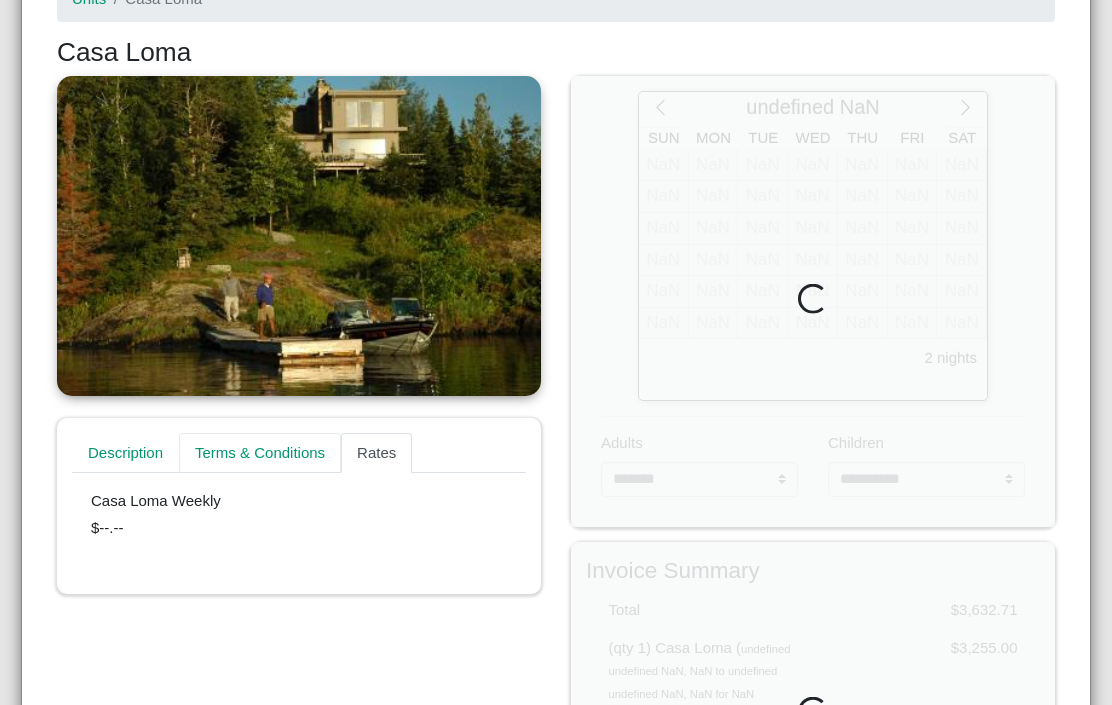 click on "Terms & Conditions" at bounding box center (260, 453) 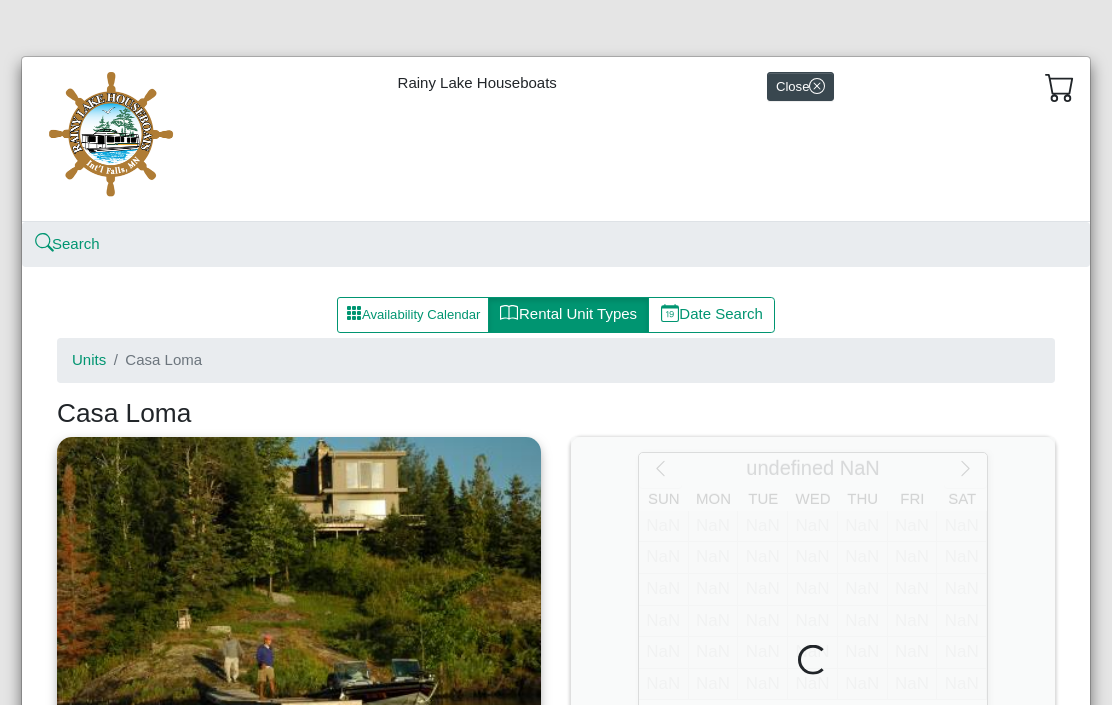 scroll, scrollTop: 0, scrollLeft: 0, axis: both 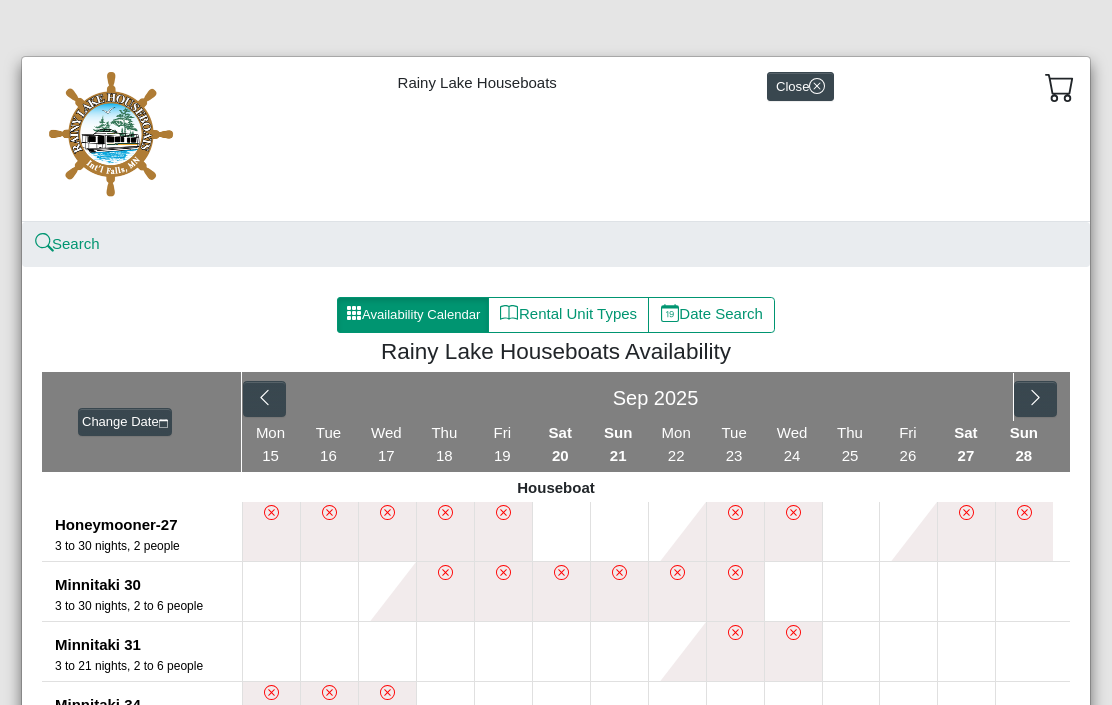 select on "*" 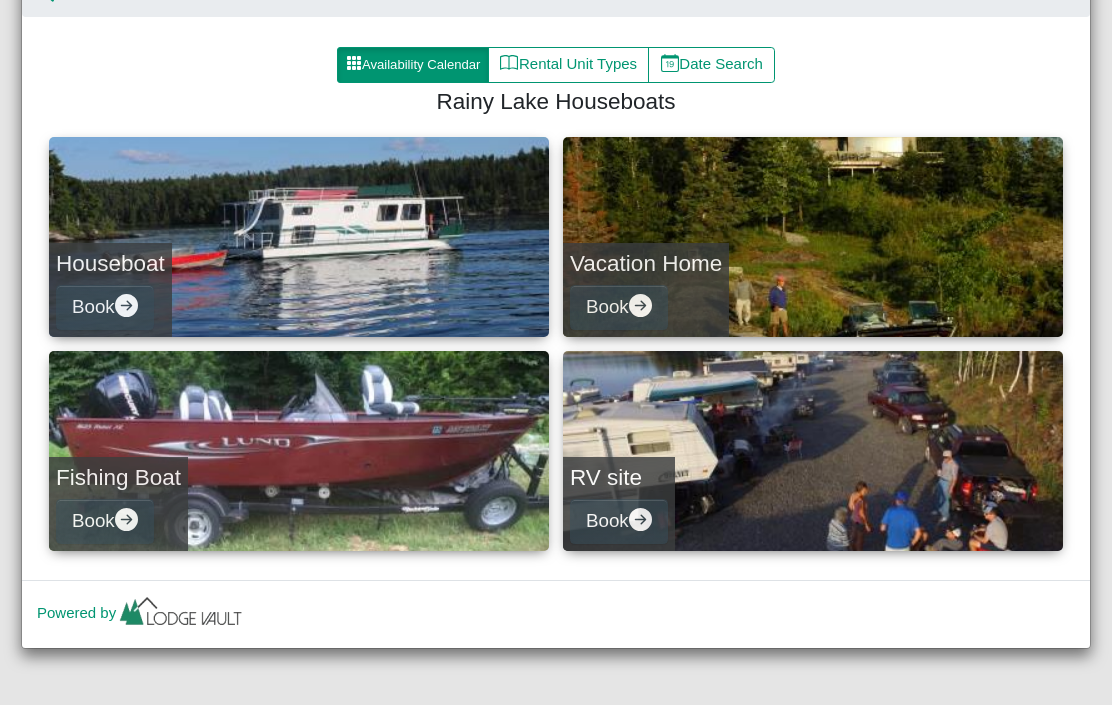 scroll, scrollTop: 249, scrollLeft: 0, axis: vertical 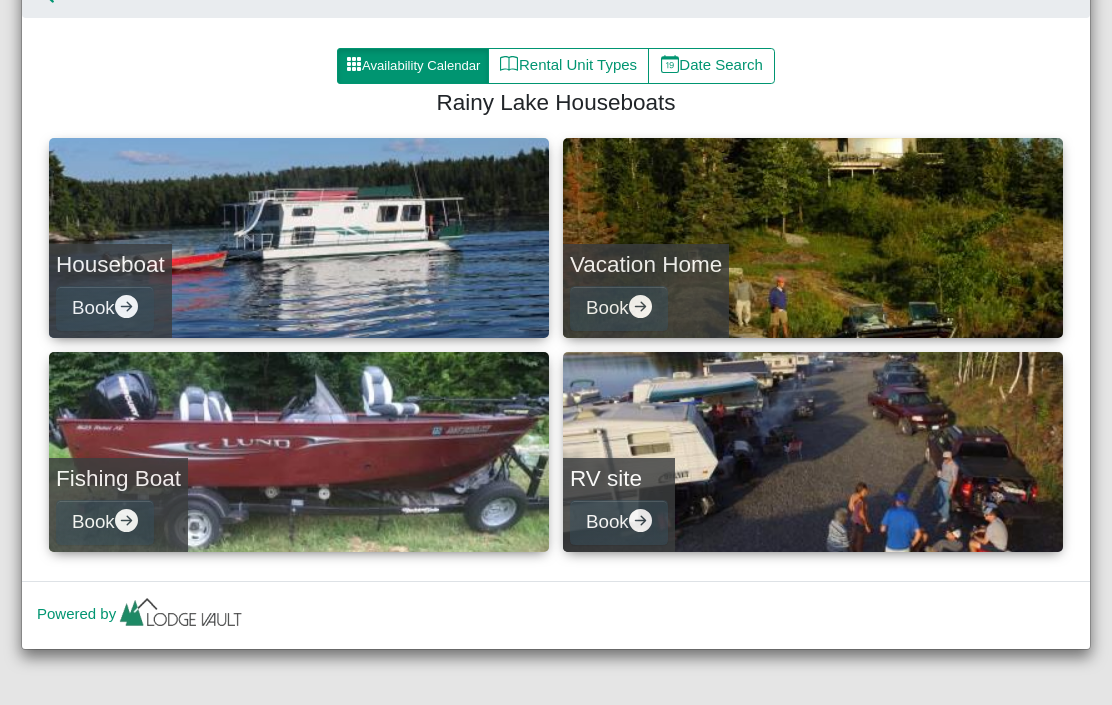 click on "Book" at bounding box center (619, 522) 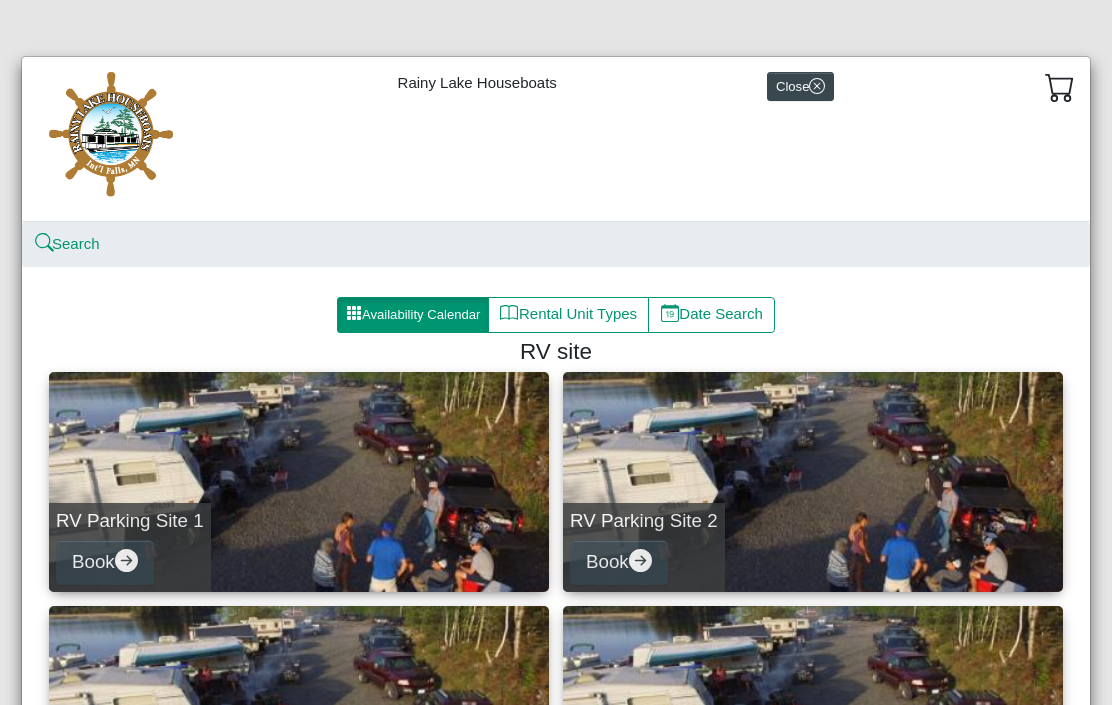 click on "Rental Unit Types" at bounding box center [568, 315] 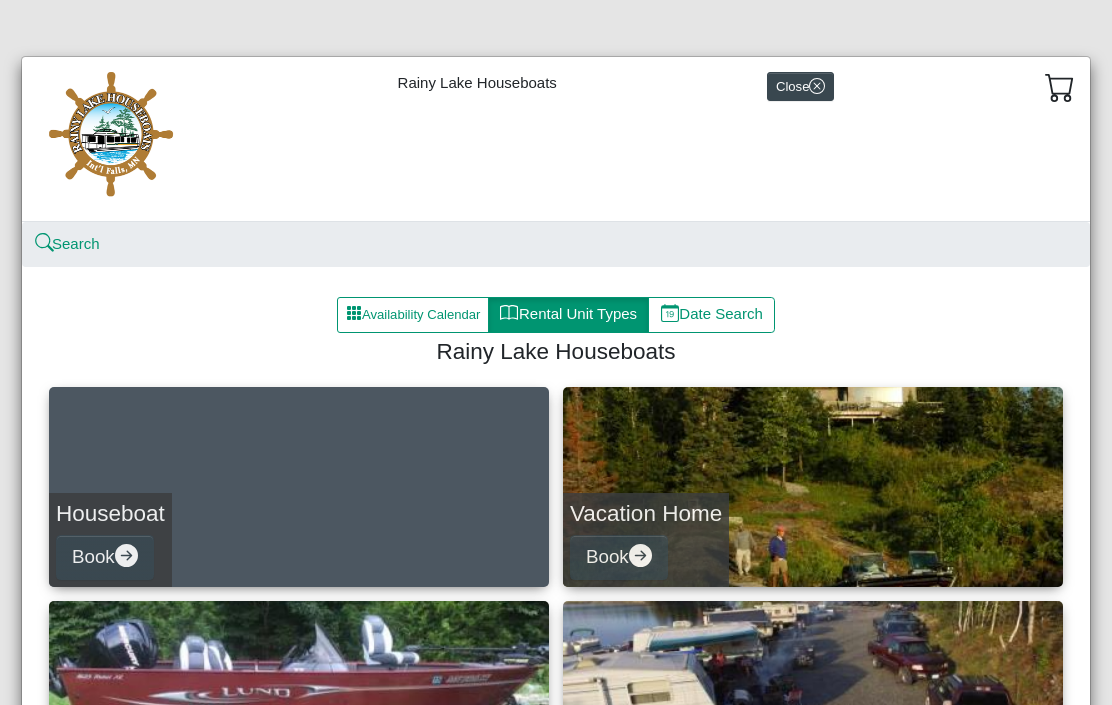scroll, scrollTop: 0, scrollLeft: 0, axis: both 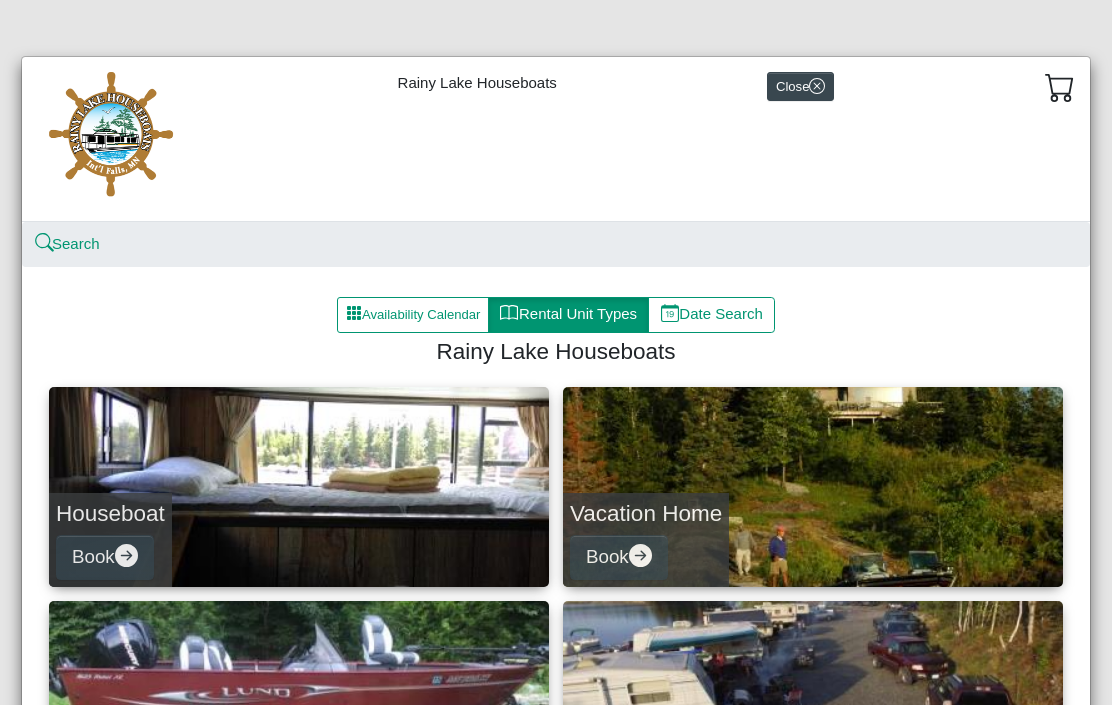 click on "Date Search" at bounding box center [711, 315] 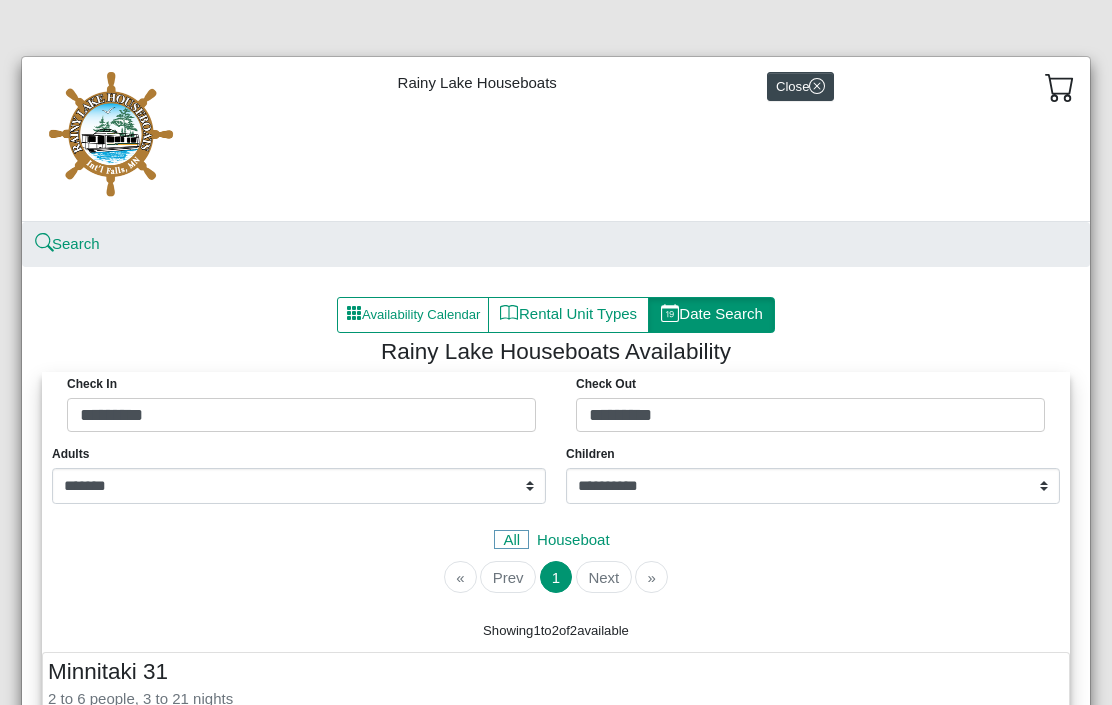 click on "Availability Calendar" at bounding box center (413, 315) 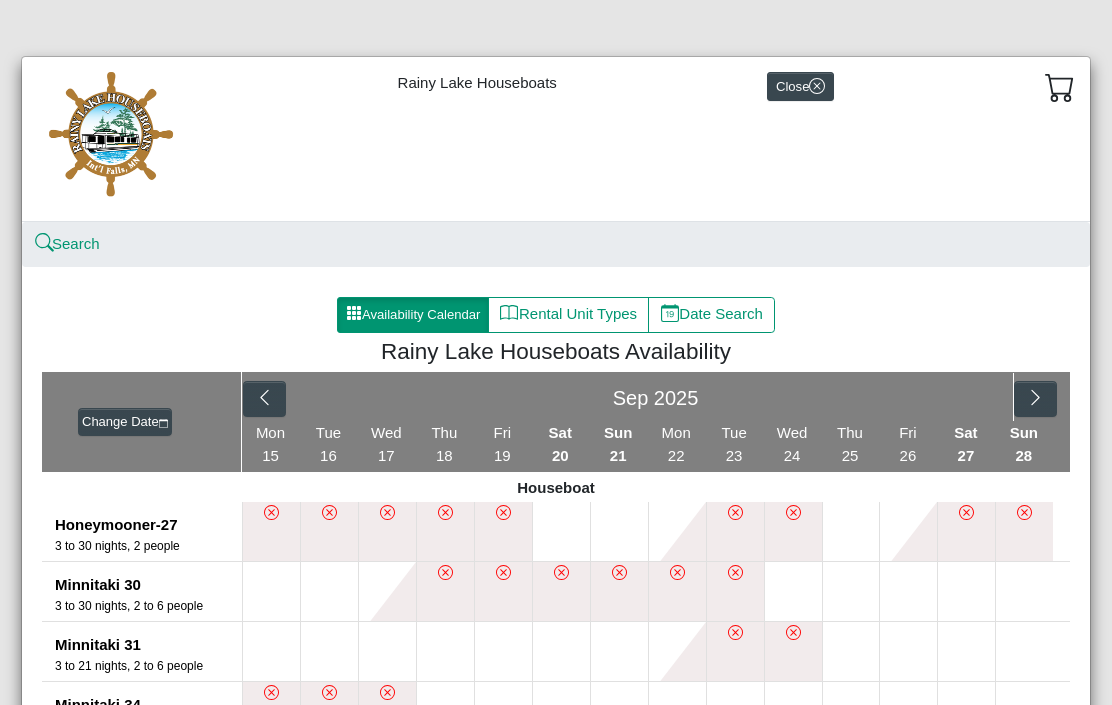 click 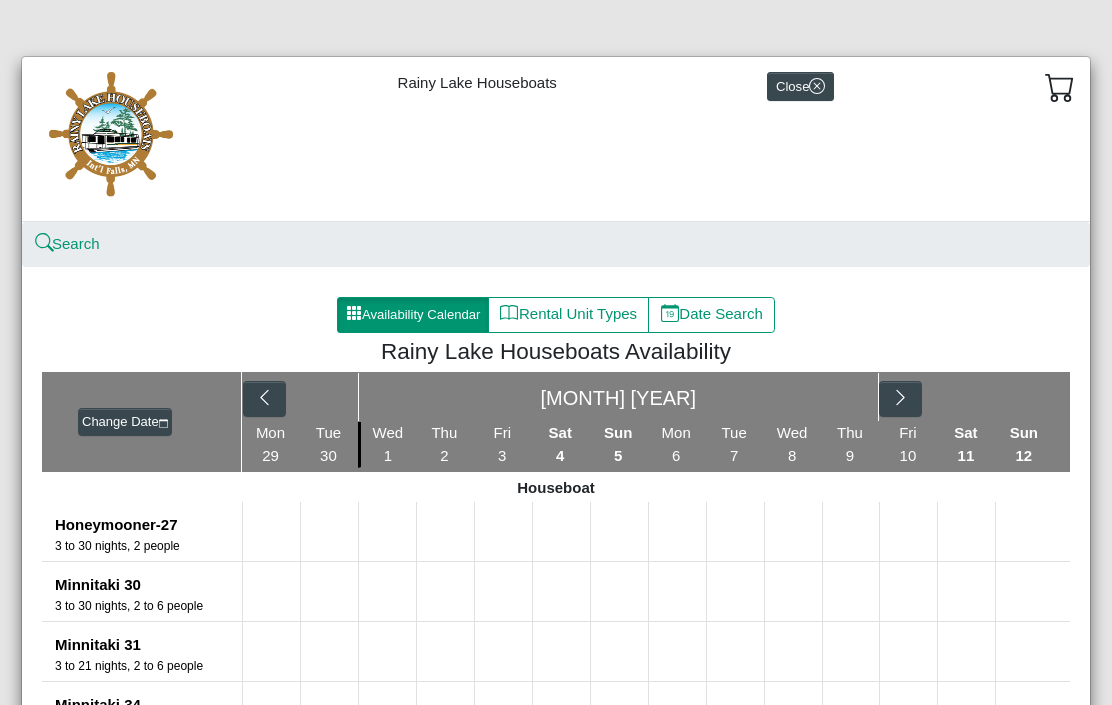 click at bounding box center (264, 399) 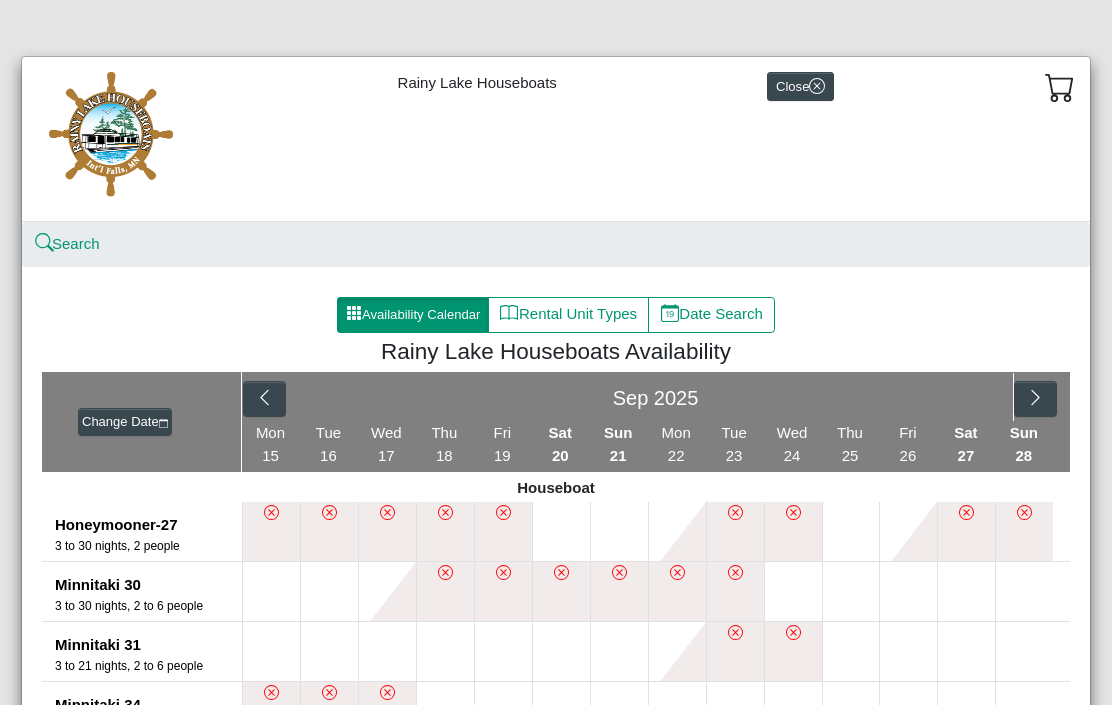 click 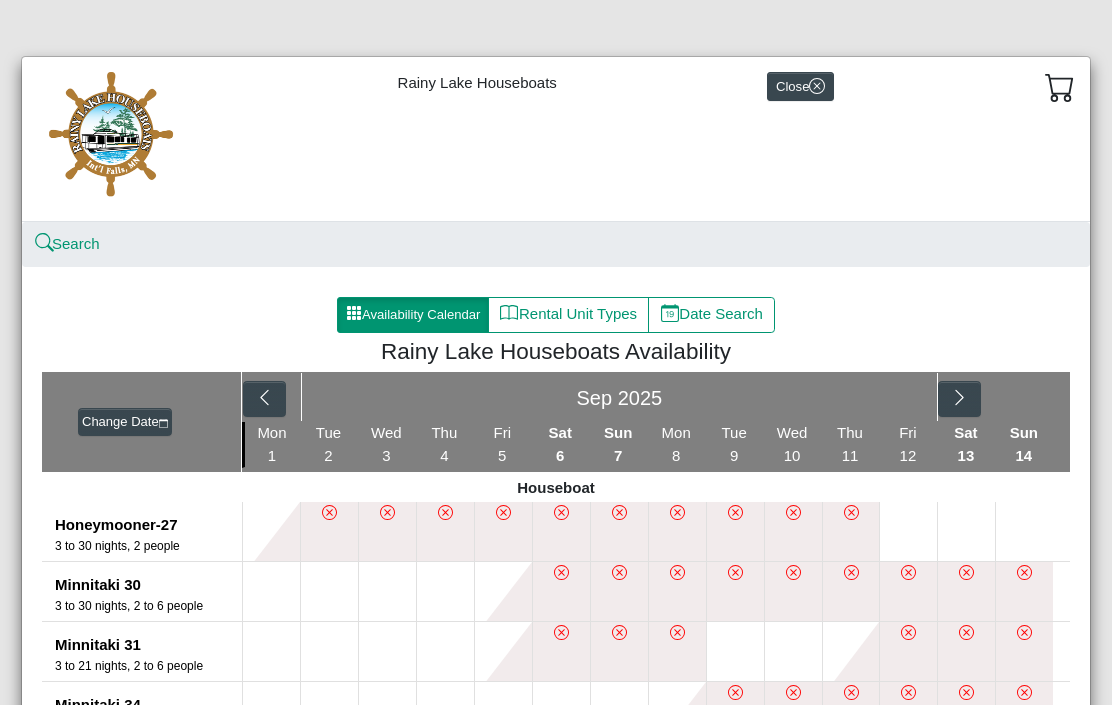 click at bounding box center [959, 399] 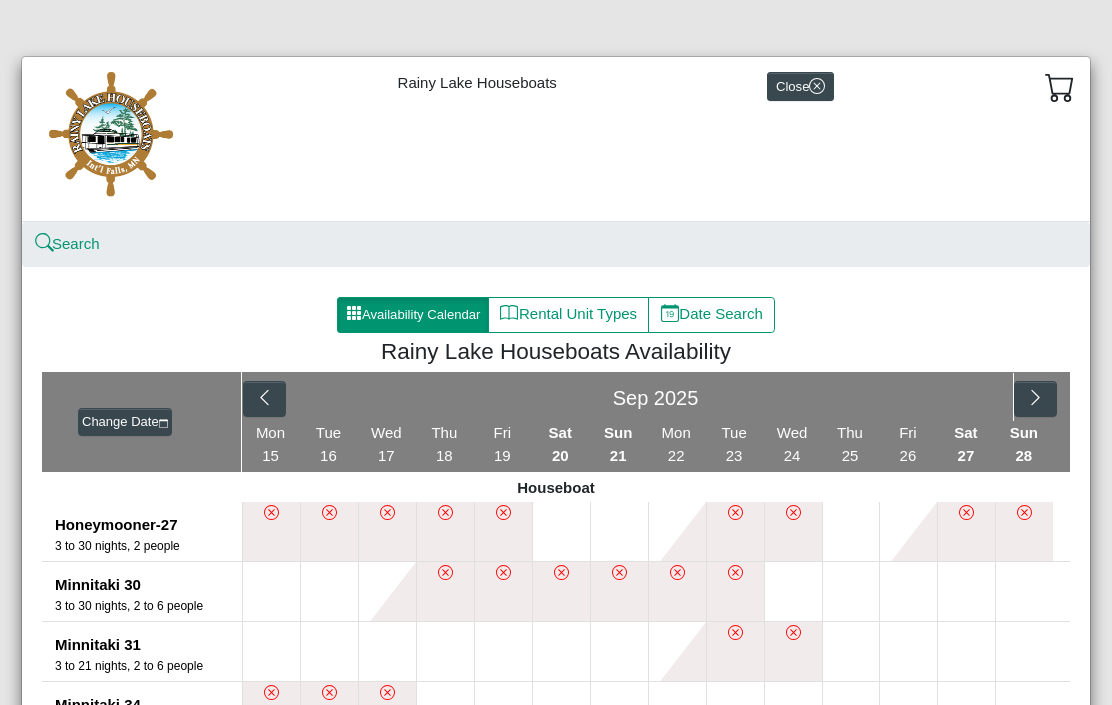 click 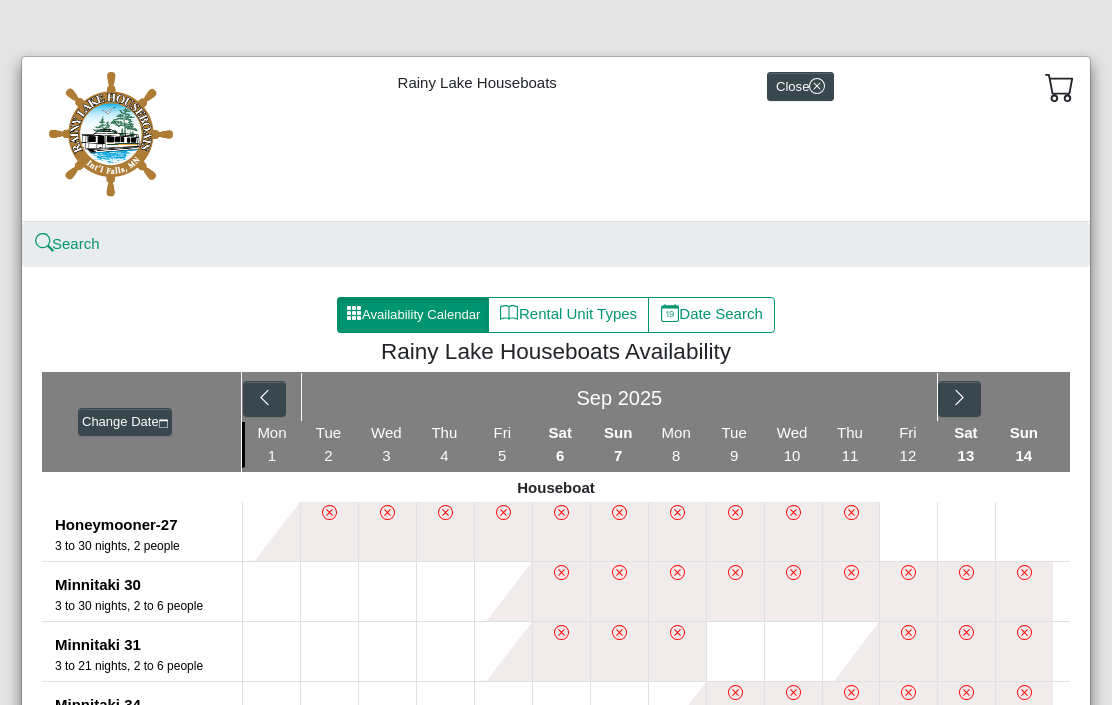click at bounding box center [264, 399] 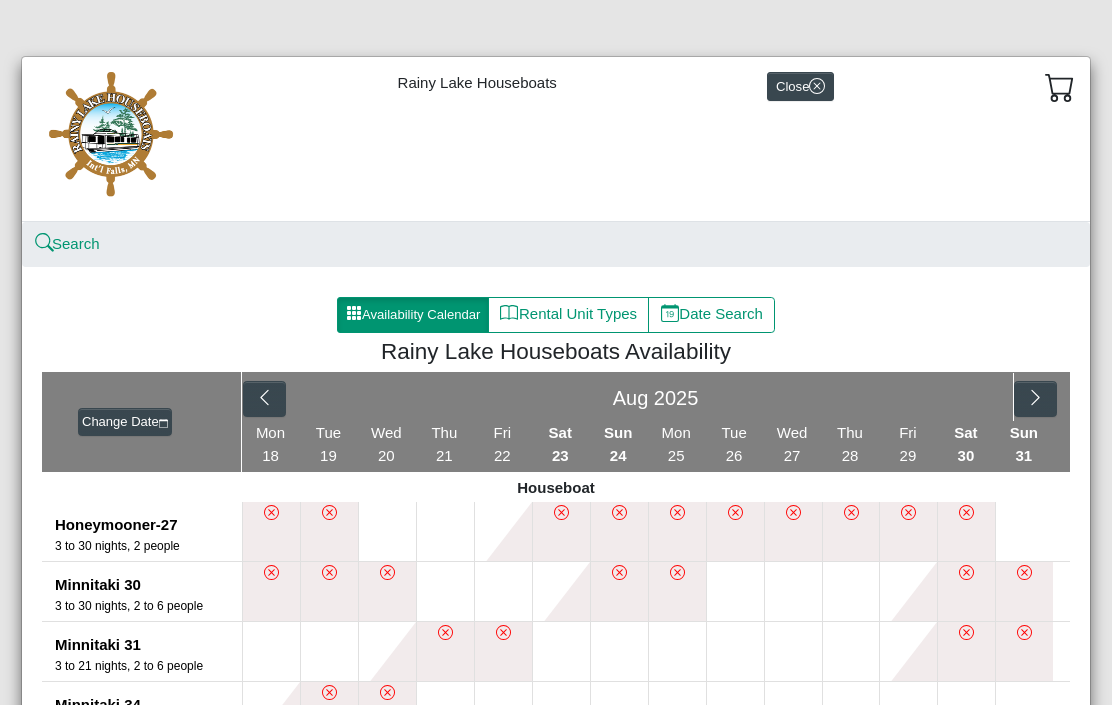 click 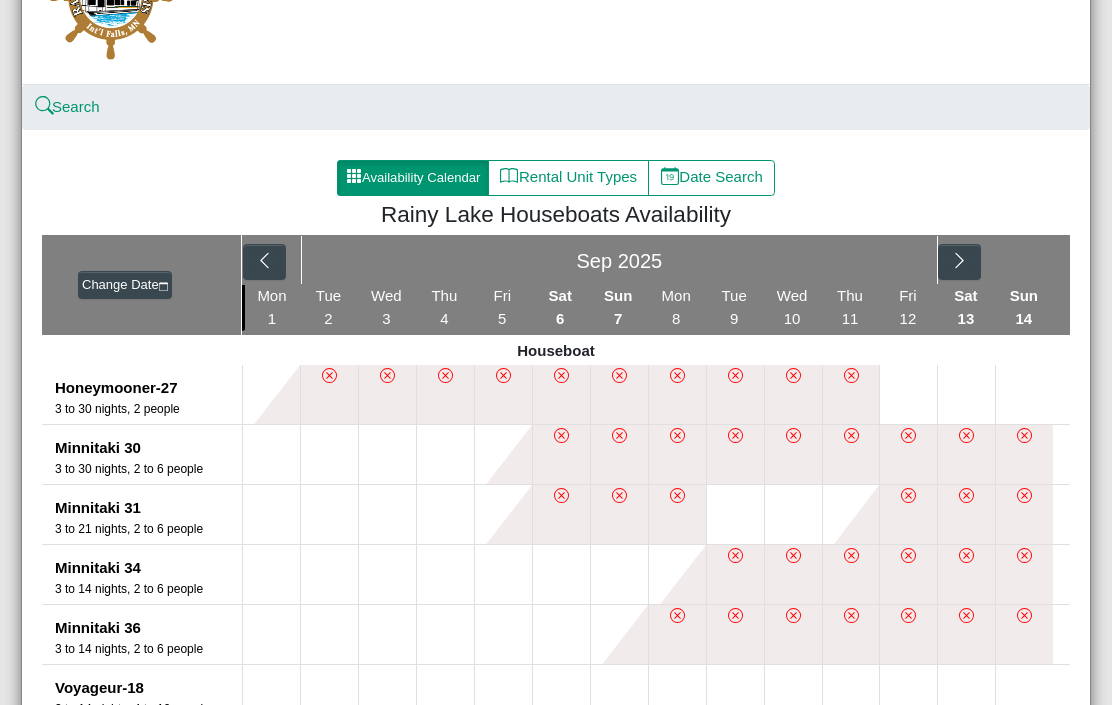 scroll, scrollTop: 131, scrollLeft: 0, axis: vertical 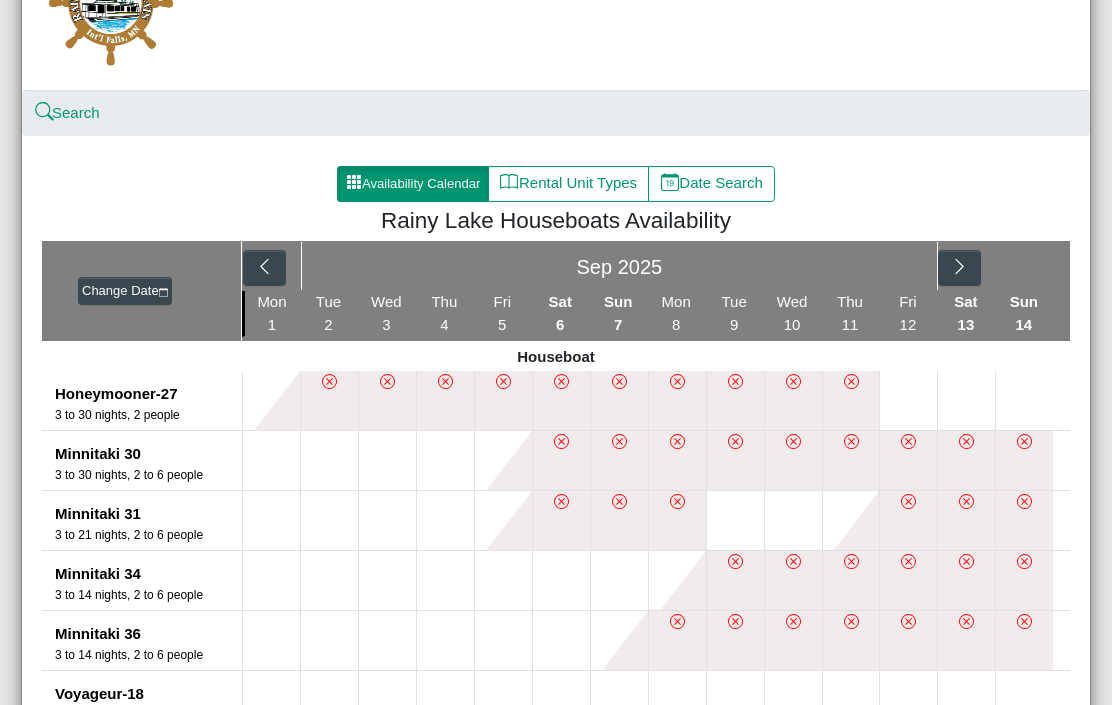 click at bounding box center (959, 268) 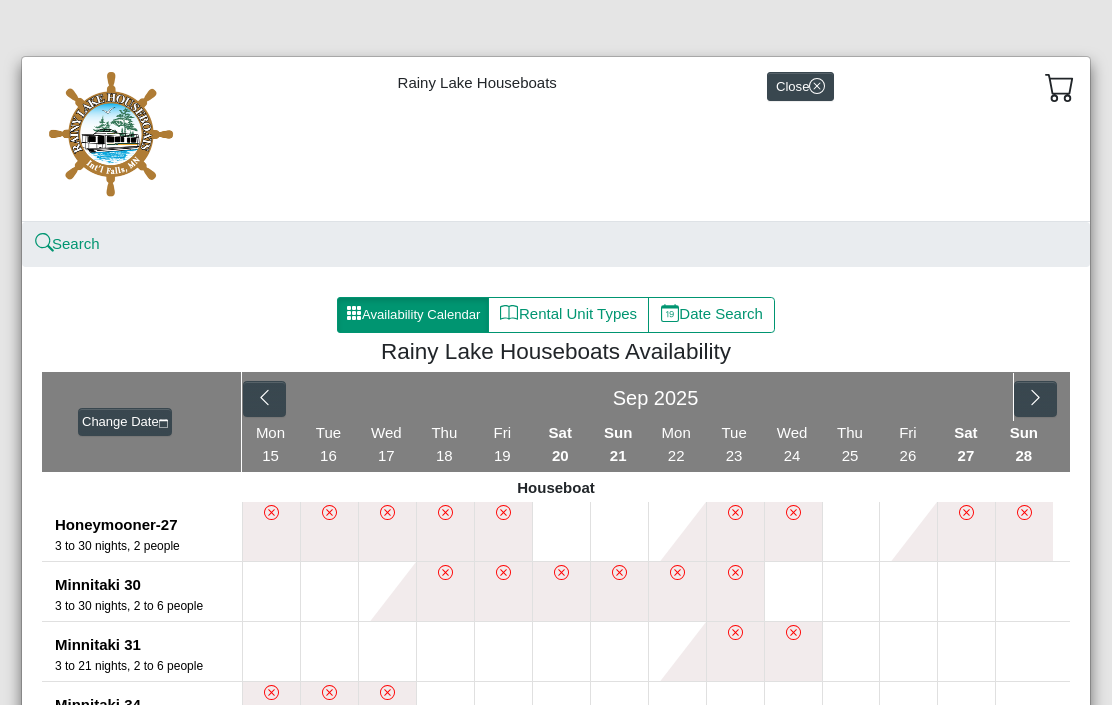 scroll, scrollTop: 0, scrollLeft: 0, axis: both 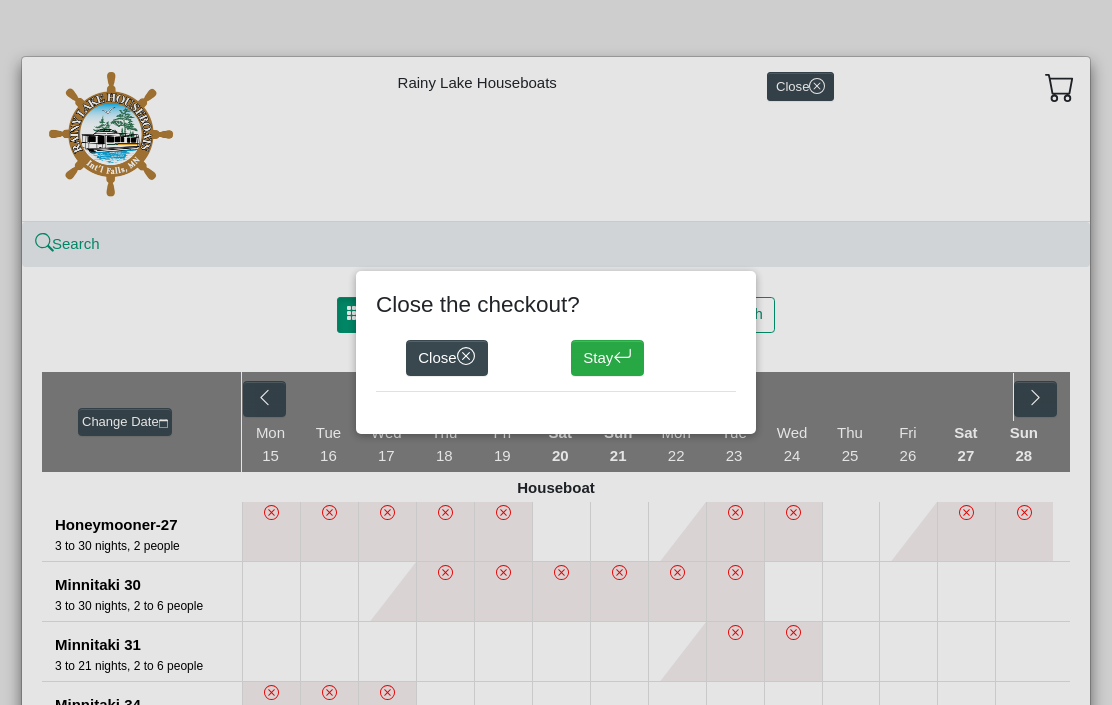 click 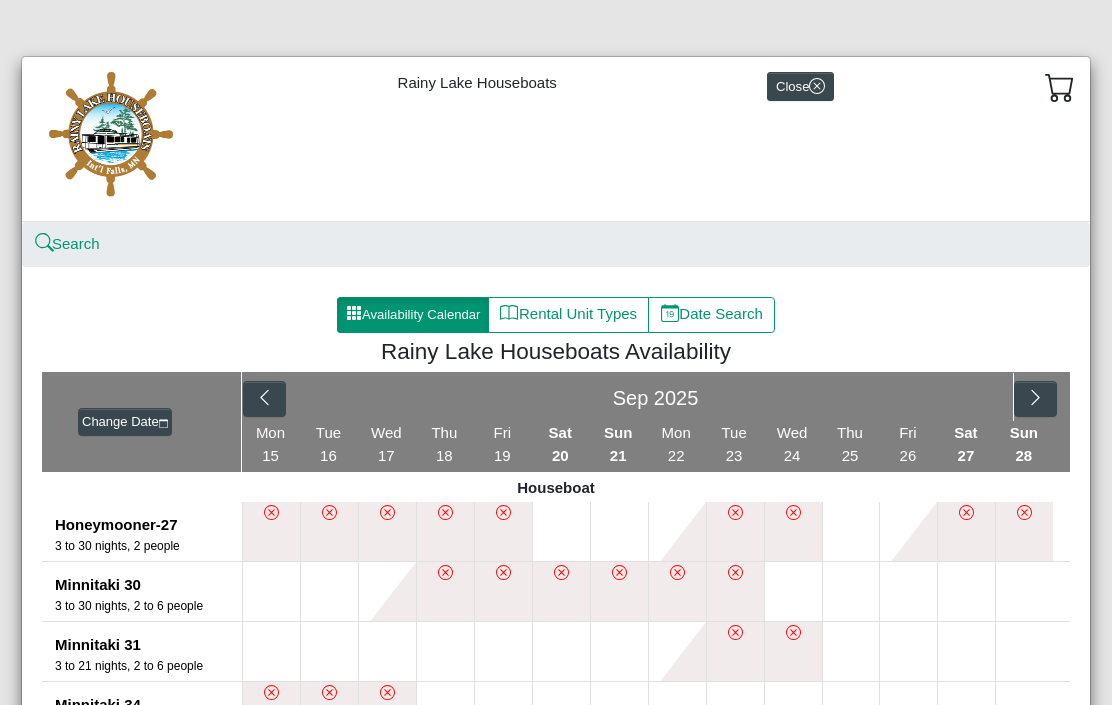 click 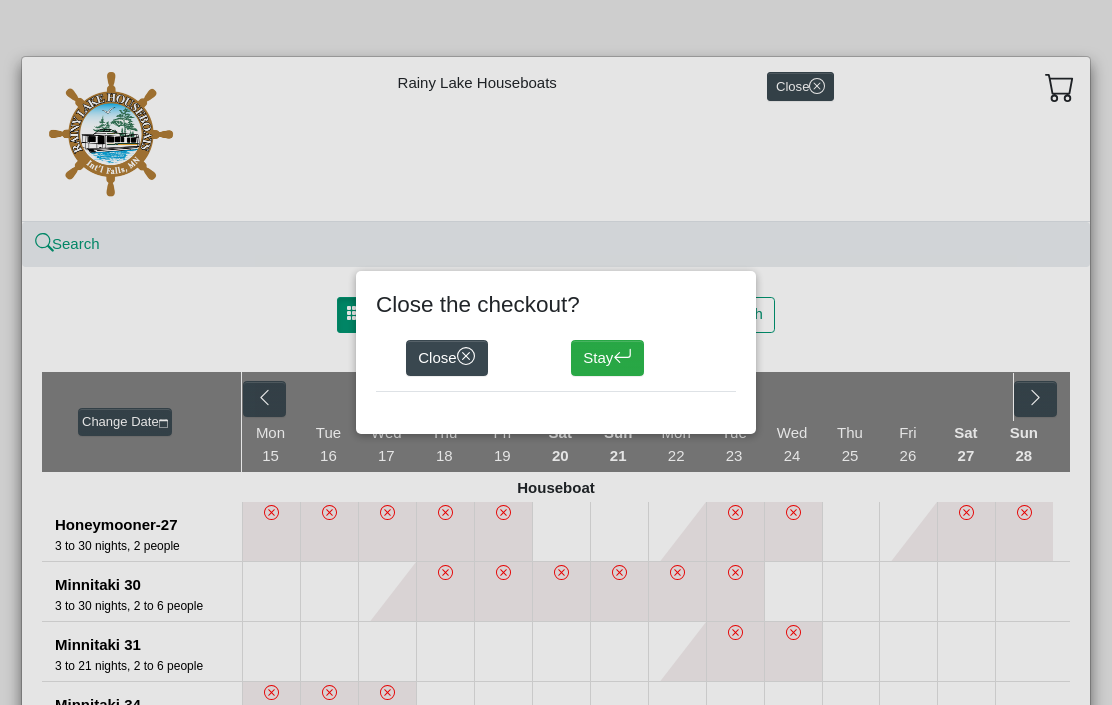 click on "Close" at bounding box center (447, 358) 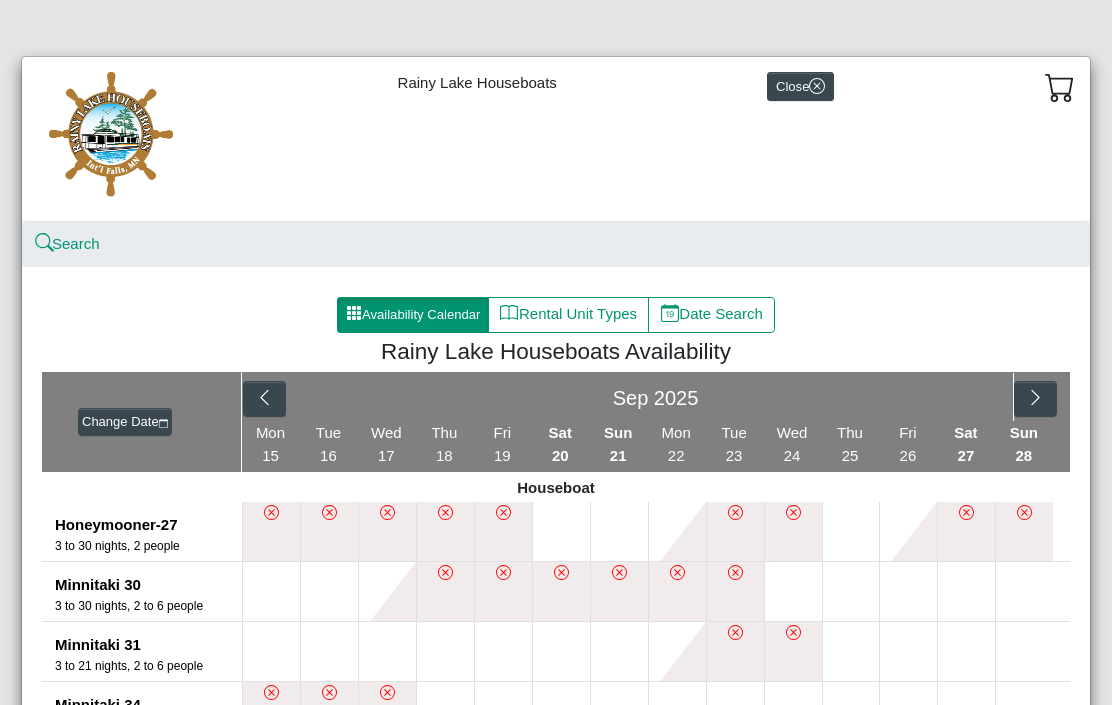 select on "*" 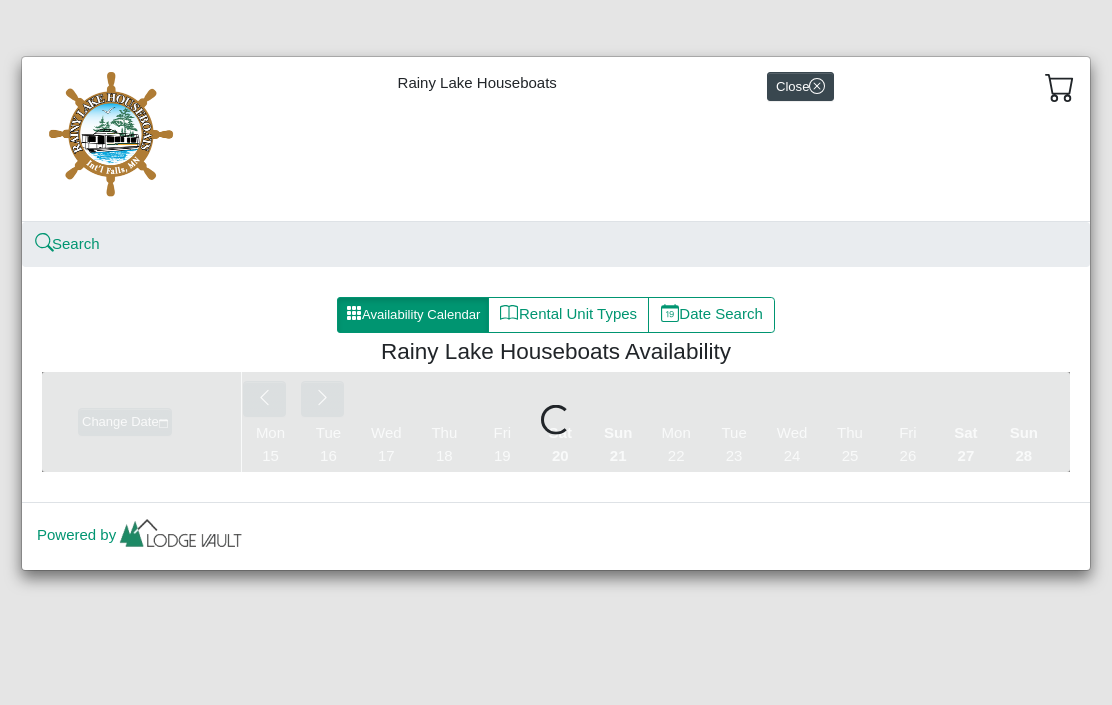 click at bounding box center [112, 139] 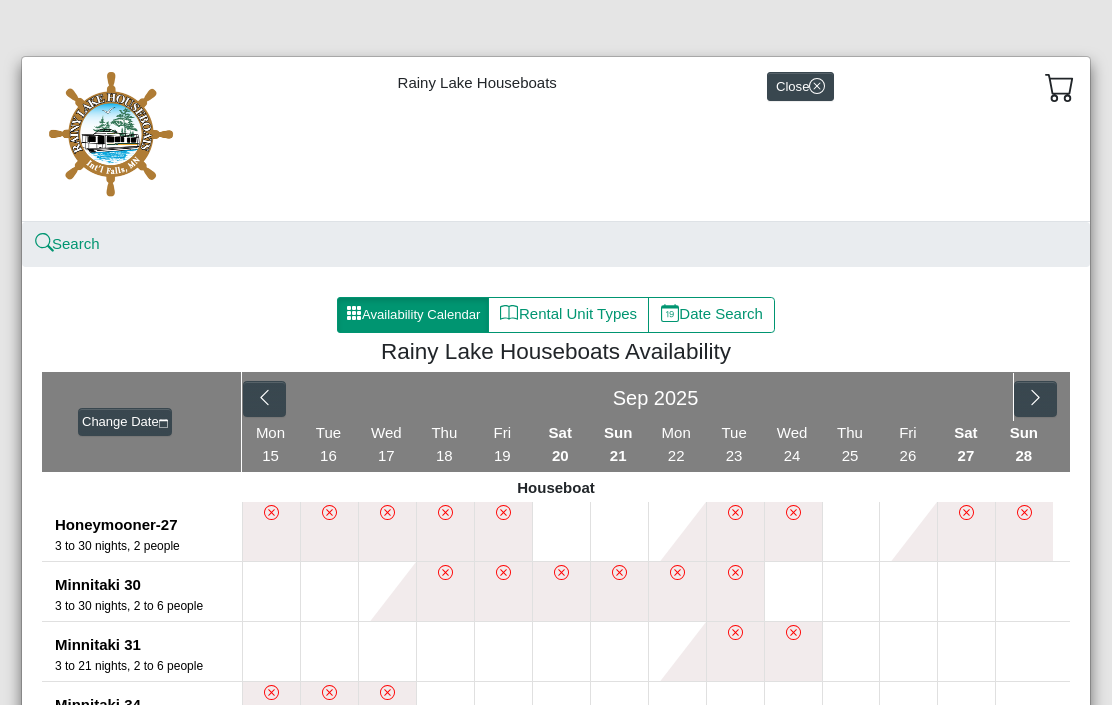 click at bounding box center [112, 139] 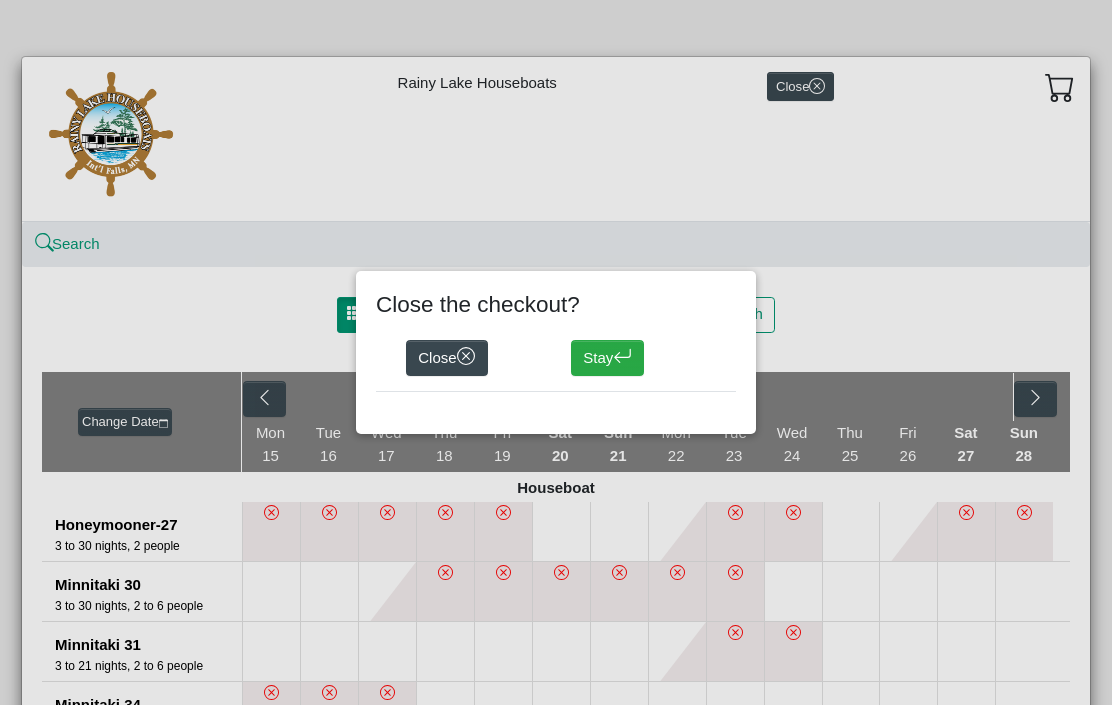click on "Close" at bounding box center [447, 358] 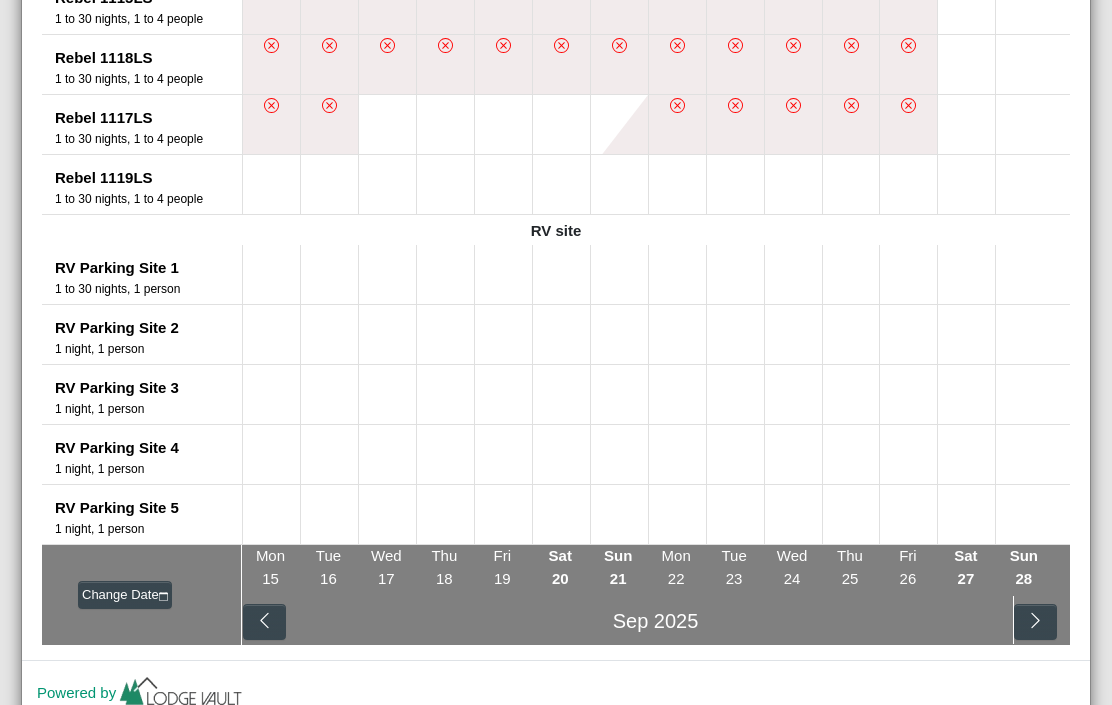 scroll, scrollTop: 2247, scrollLeft: 0, axis: vertical 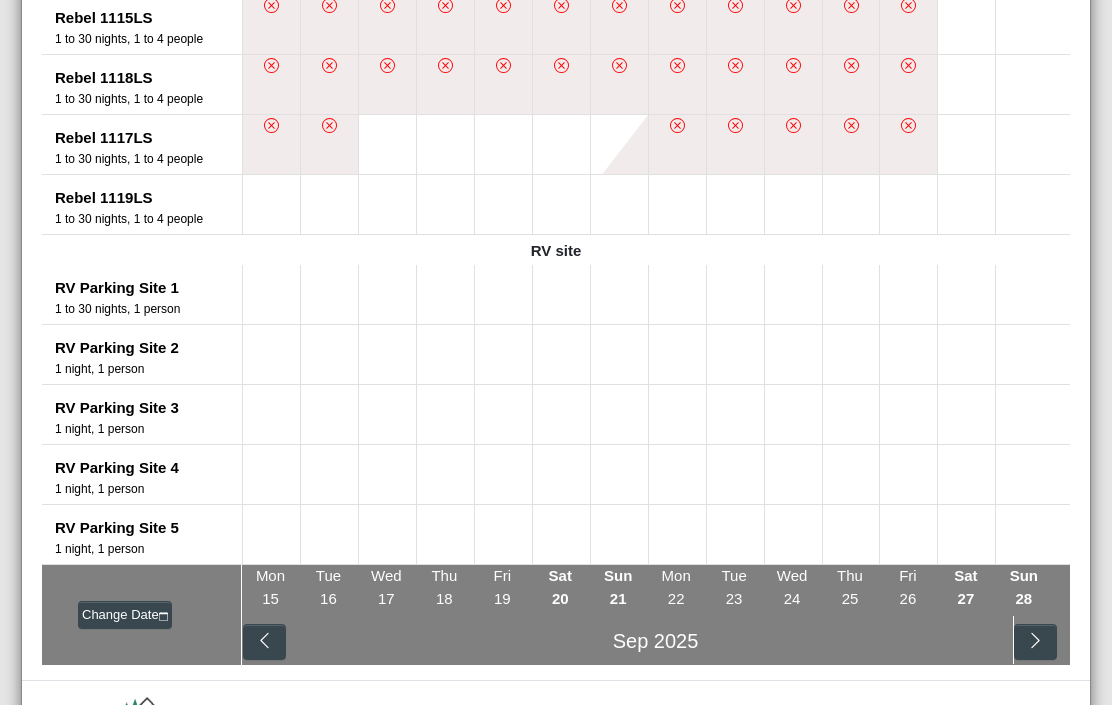 click at bounding box center [264, 642] 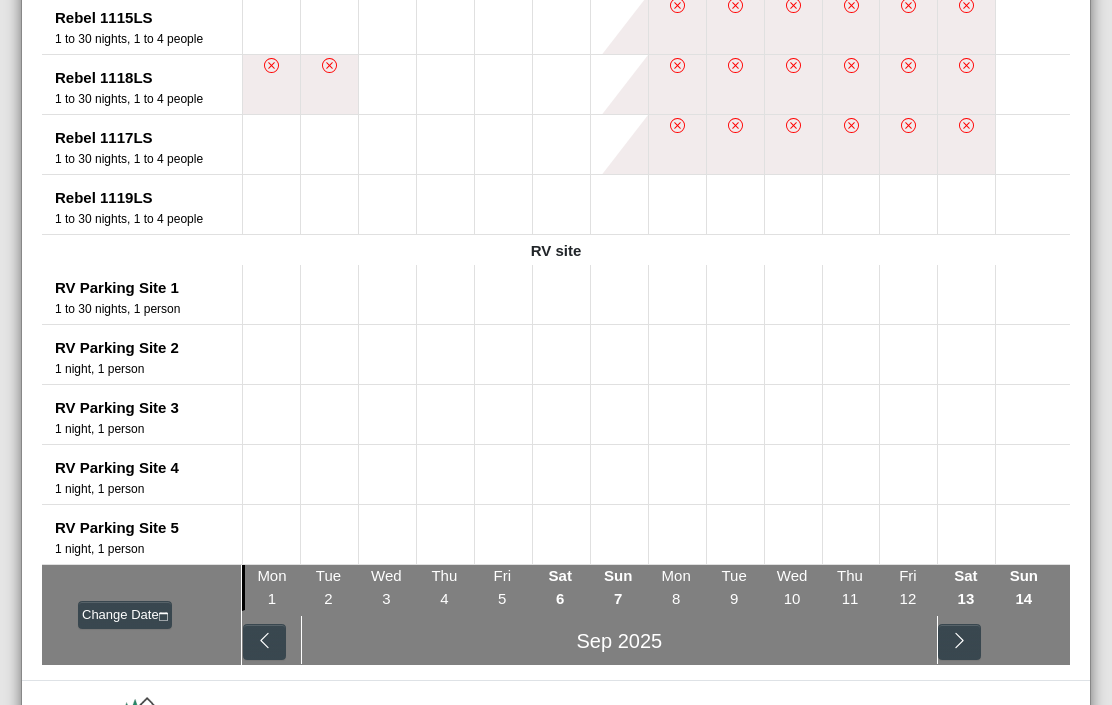 click at bounding box center (959, 642) 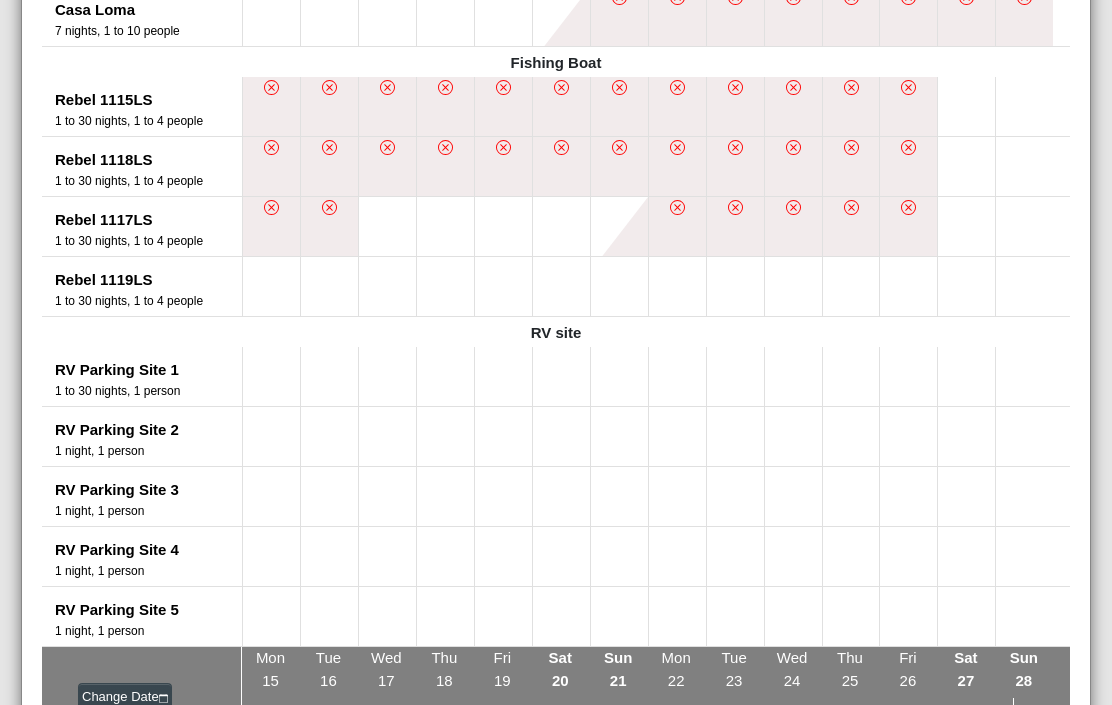scroll, scrollTop: 2205, scrollLeft: 0, axis: vertical 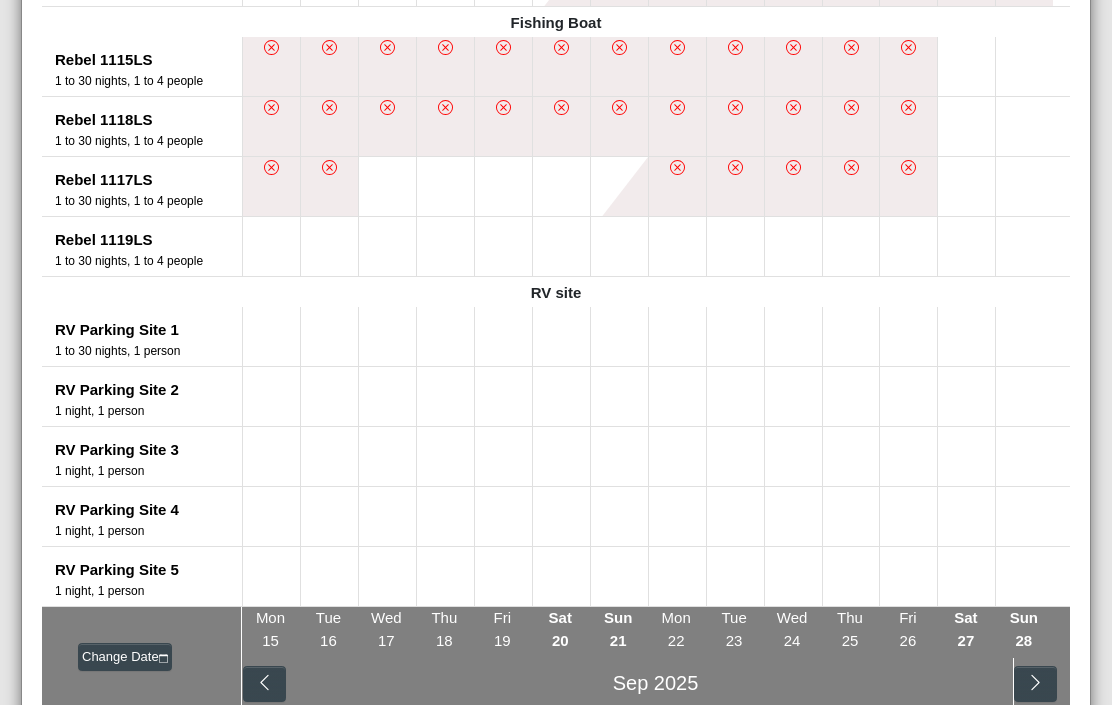 click on "[DAY]  [DATE]  [DAY]  [DATE]  [DAY]  [DATE]  [DAY]  [DATE]  [DAY]  [DATE]  [DAY]  [DATE]  [DAY]  [DATE]  [DAY]  [DATE]  [DAY]  [DATE]  [DAY]  [DATE]  [DAY]  [DATE]  [DAY]  [DATE]  [DAY]  [DATE]  [DAY]  [DATE]" at bounding box center [656, 632] 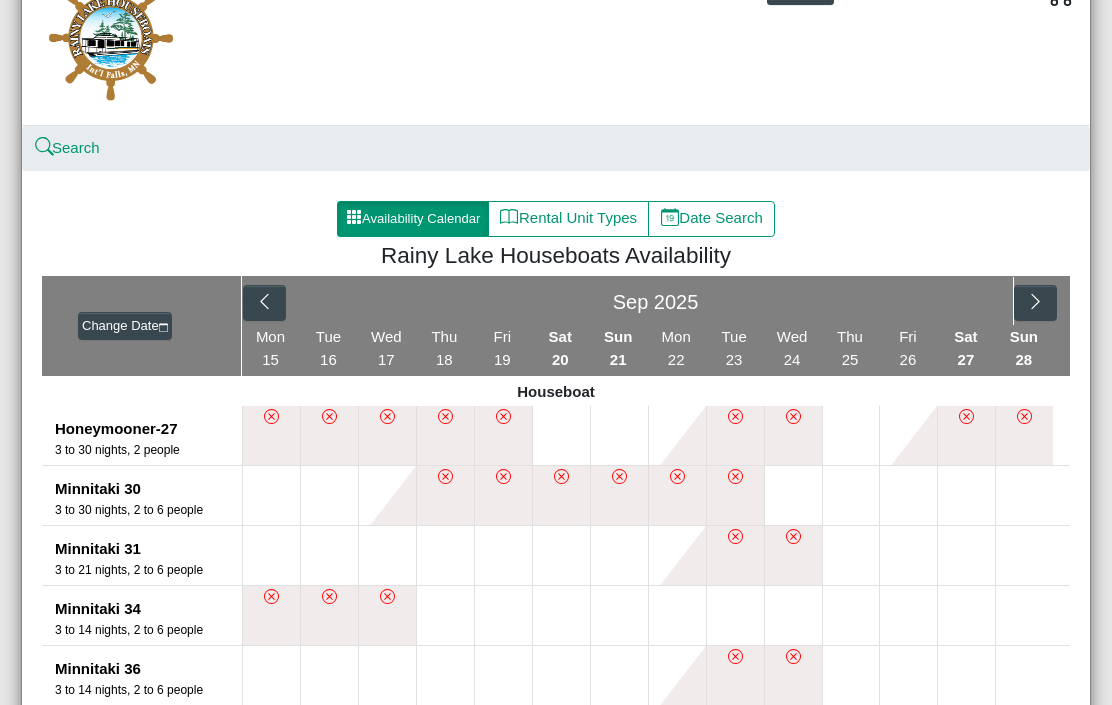 scroll, scrollTop: 95, scrollLeft: 0, axis: vertical 